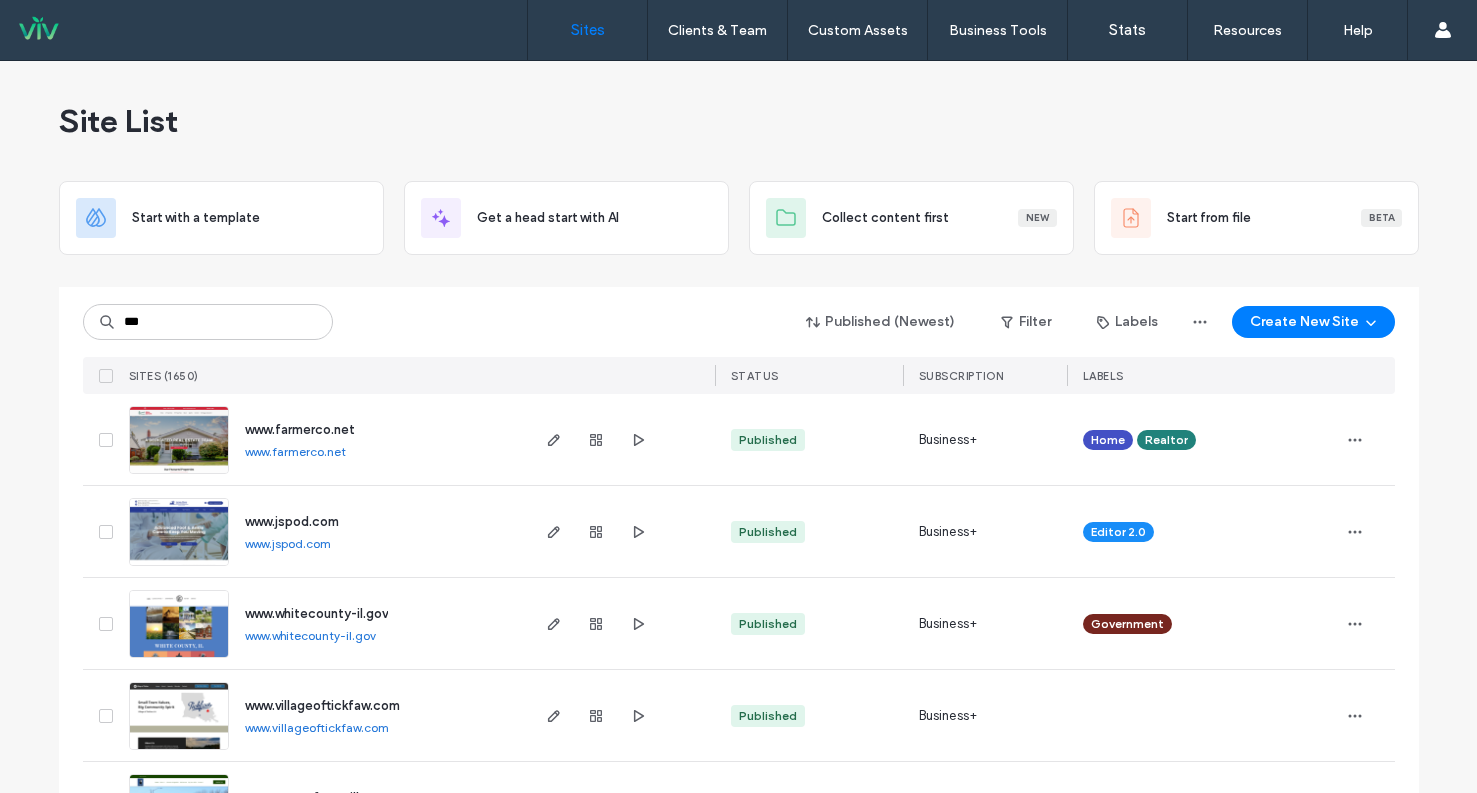 scroll, scrollTop: 0, scrollLeft: 0, axis: both 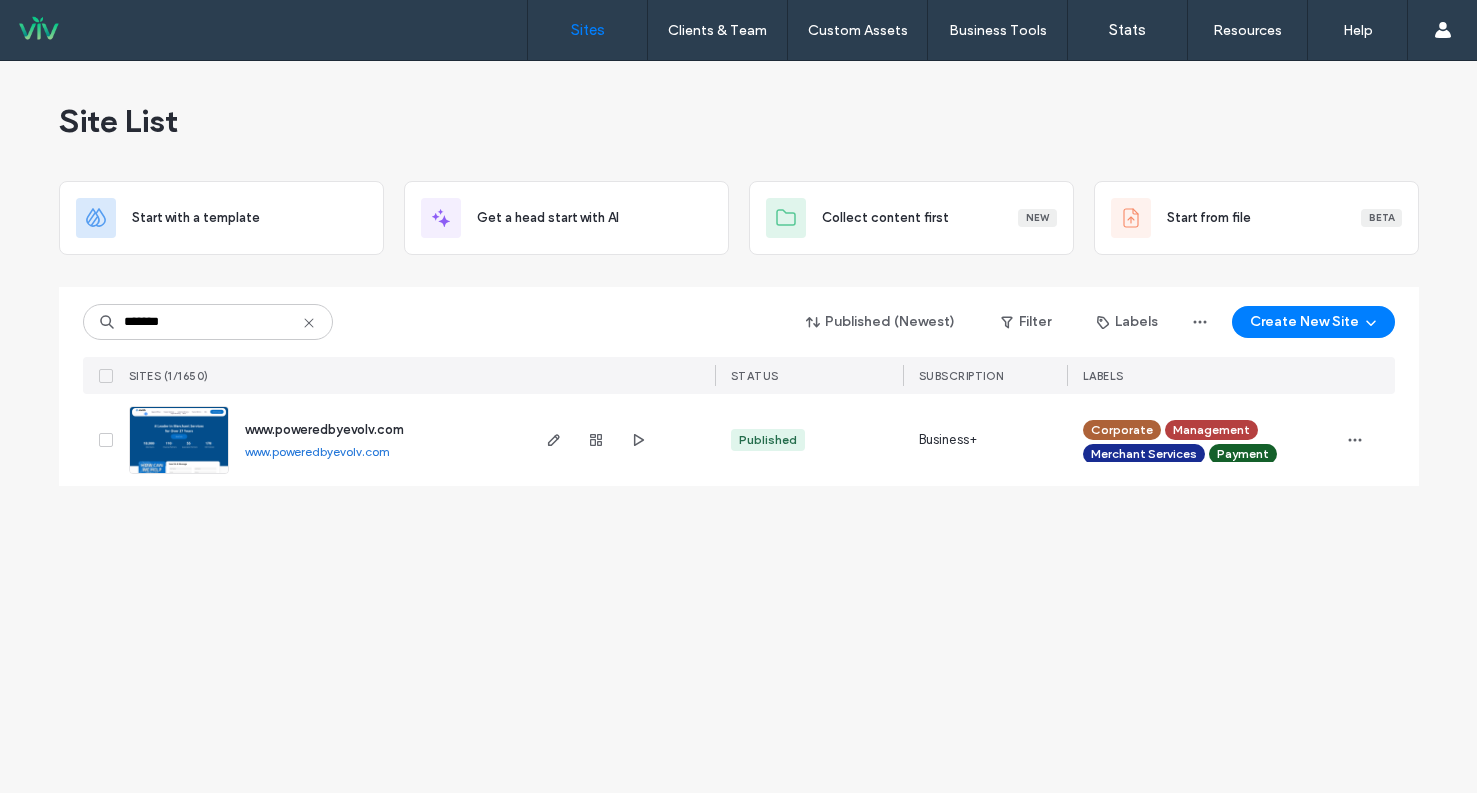 type on "*******" 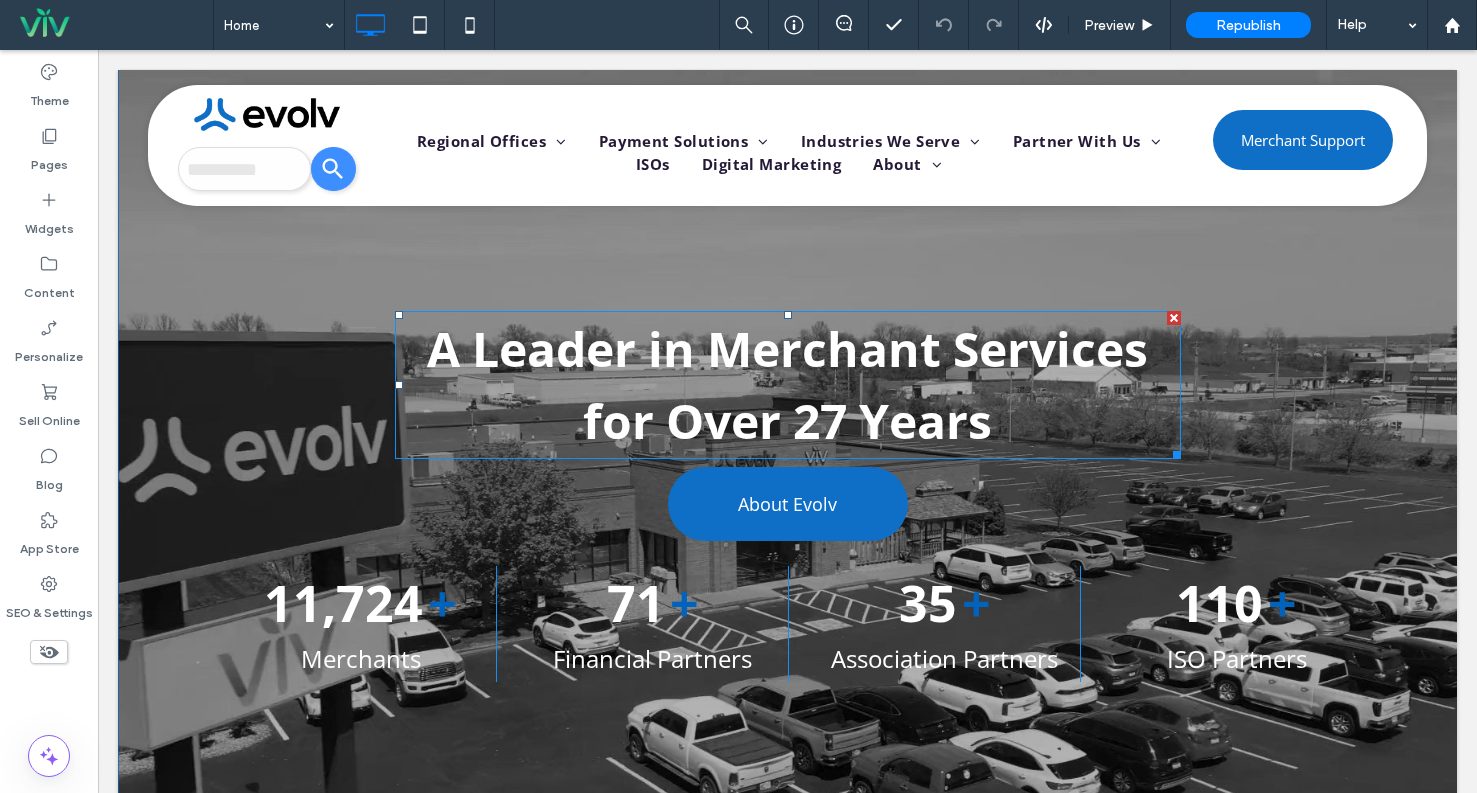 scroll, scrollTop: 0, scrollLeft: 0, axis: both 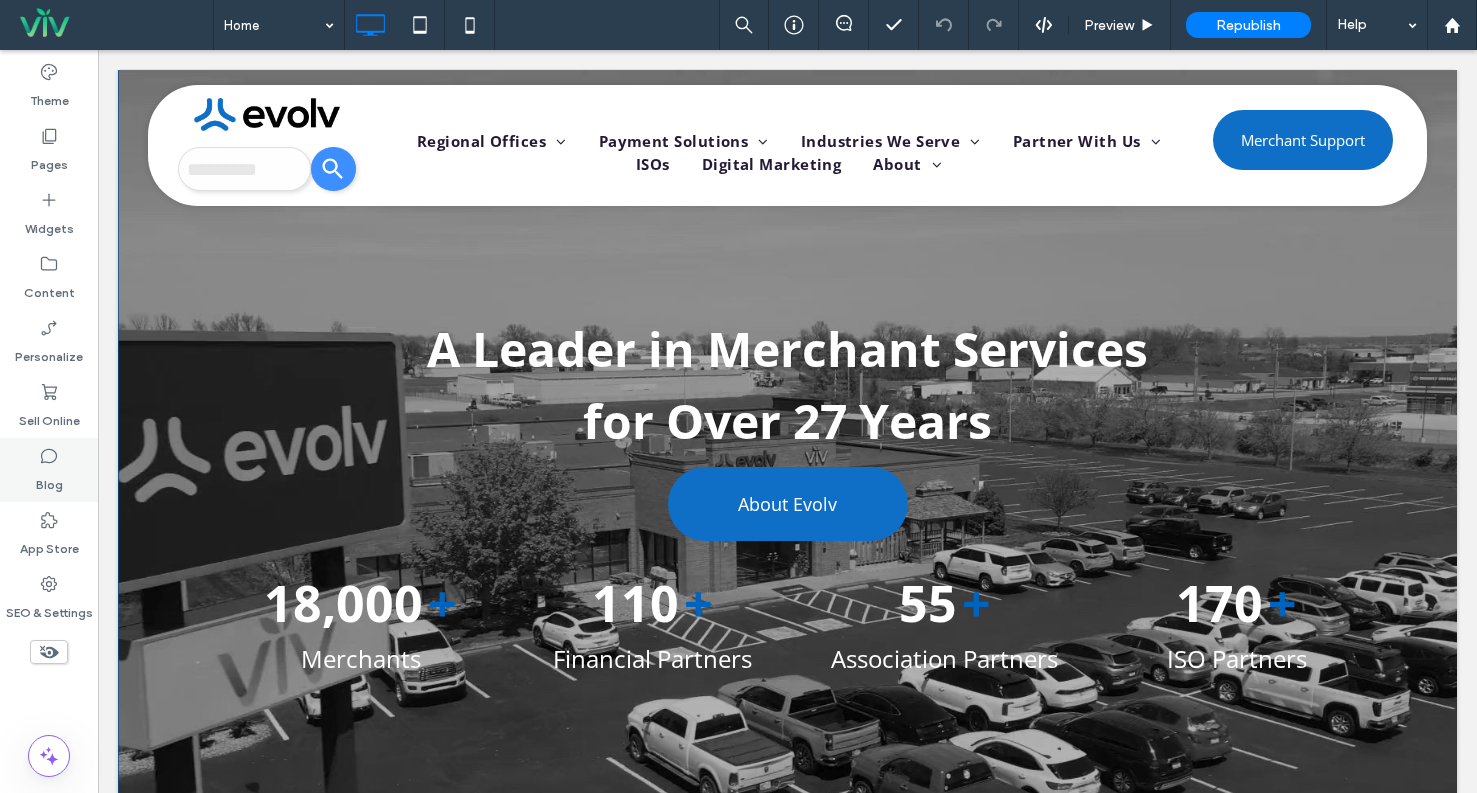 click on "Blog" at bounding box center (49, 470) 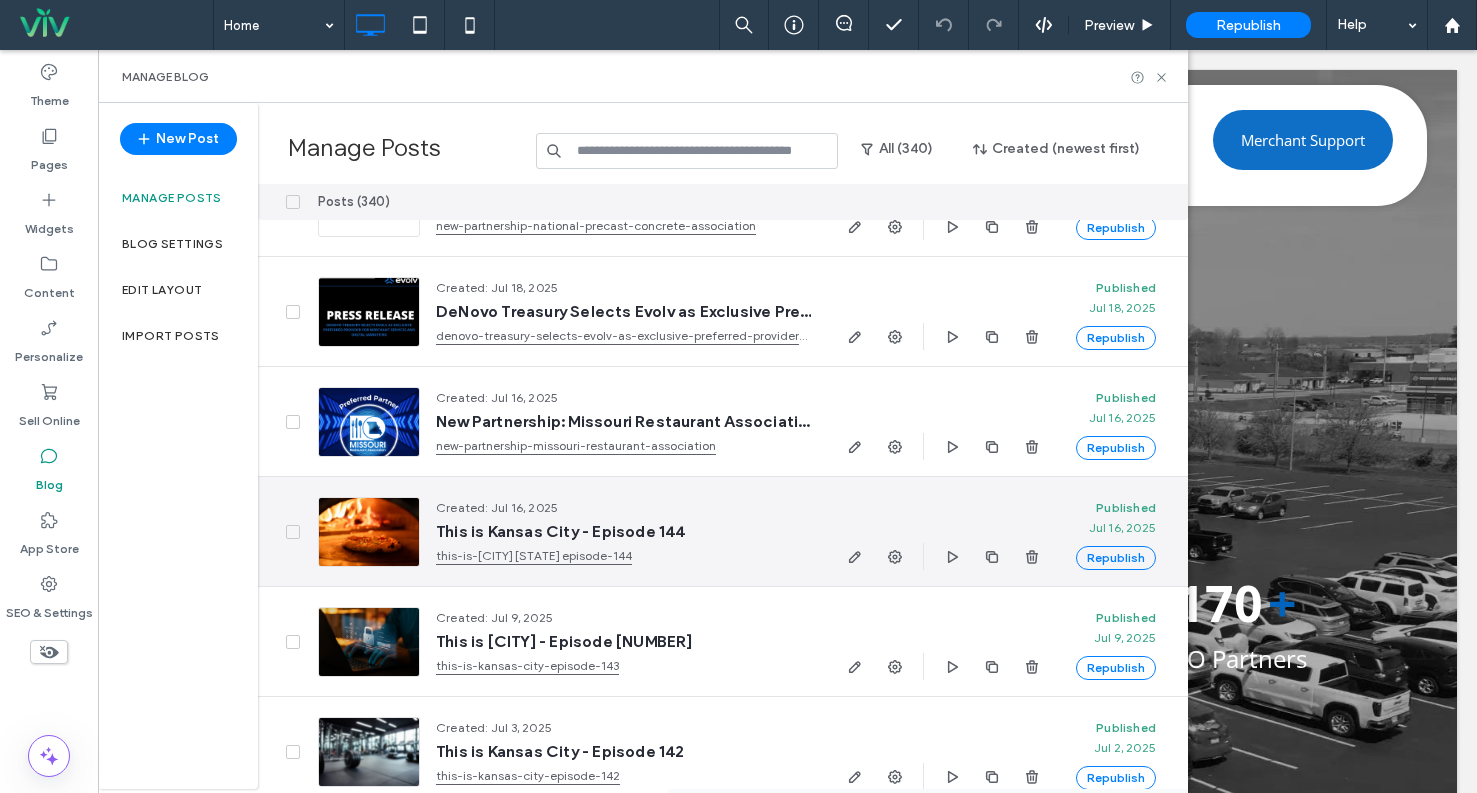 scroll, scrollTop: 0, scrollLeft: 0, axis: both 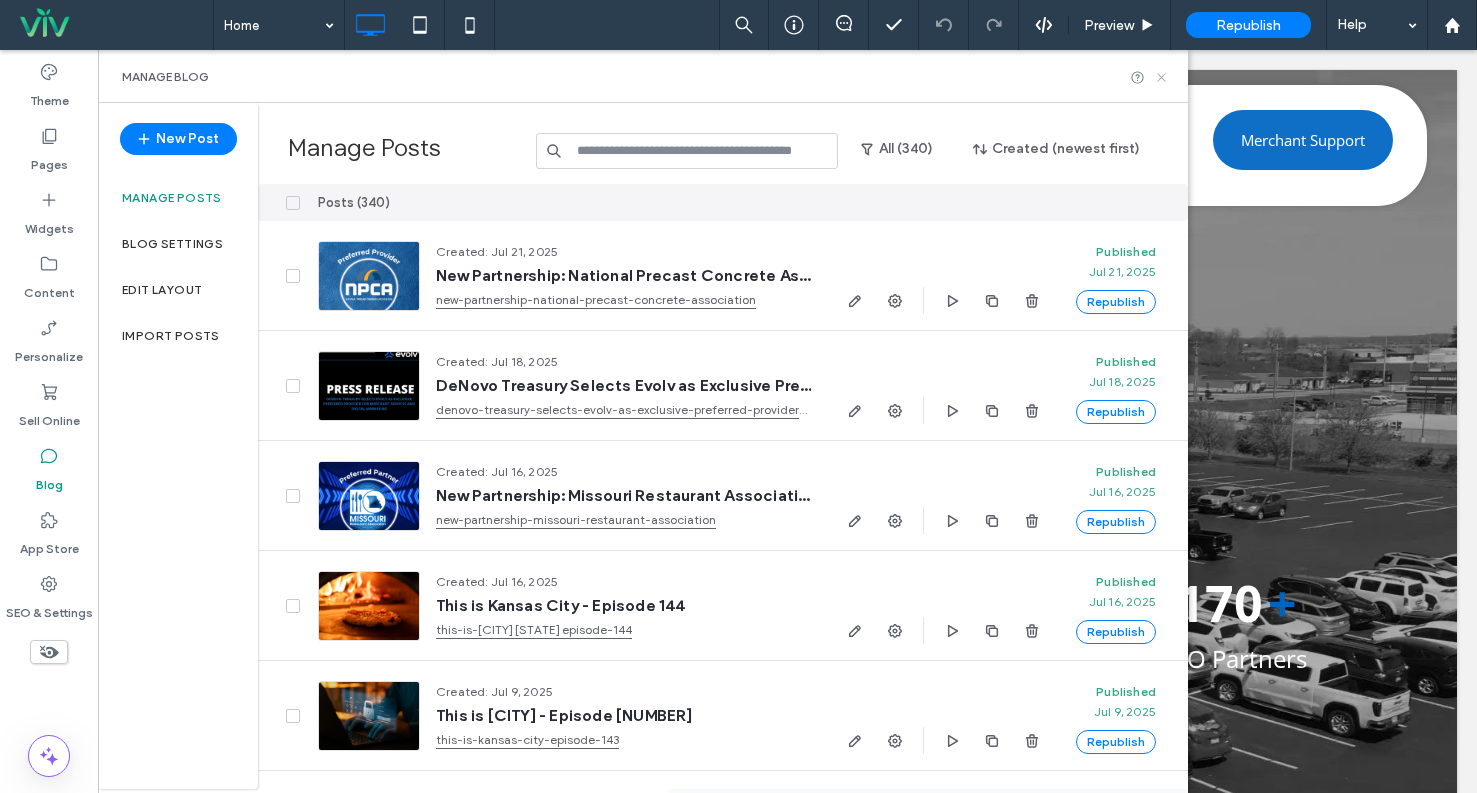 drag, startPoint x: 1065, startPoint y: 33, endPoint x: 1164, endPoint y: 81, distance: 110.02273 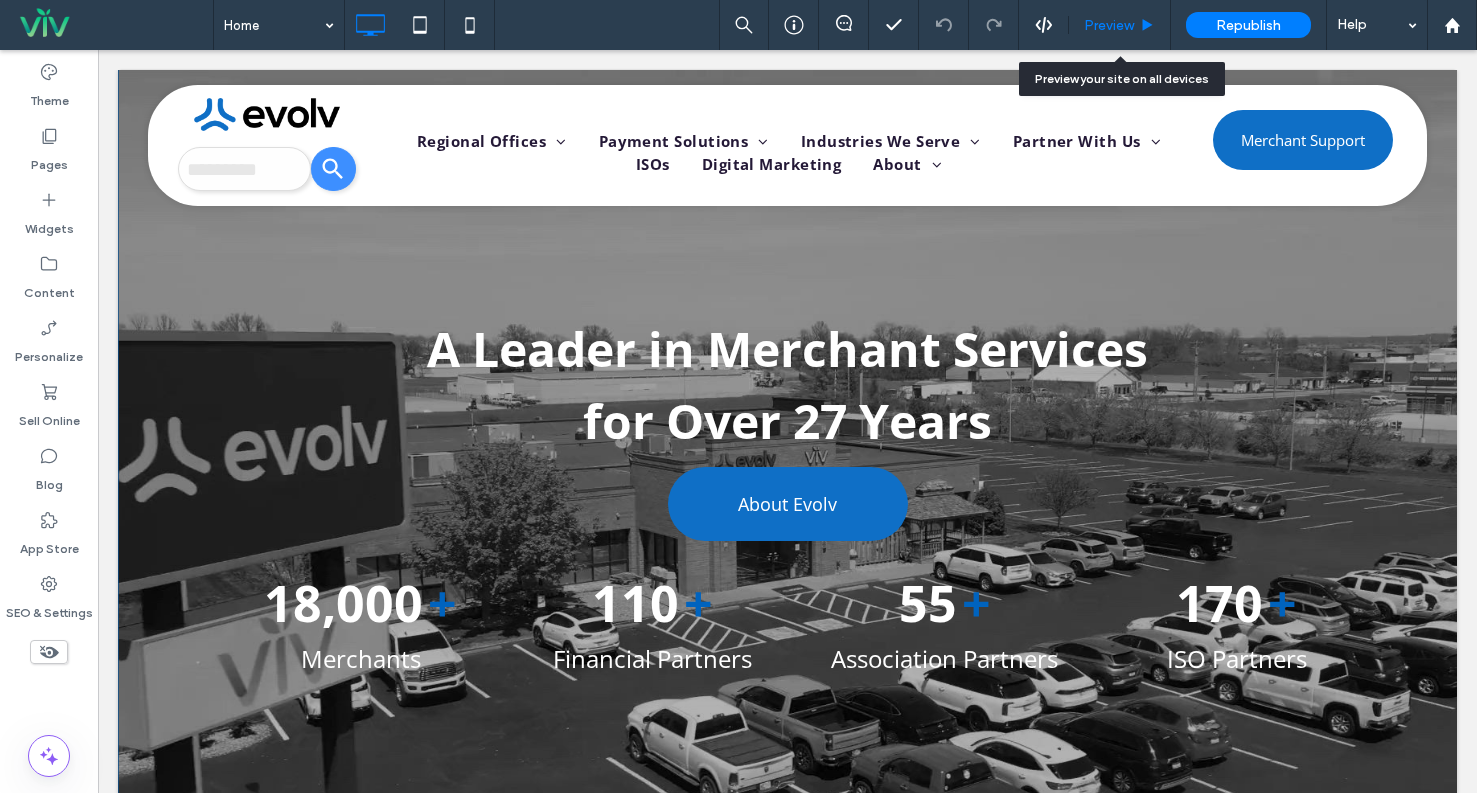 click on "Preview" at bounding box center [1109, 25] 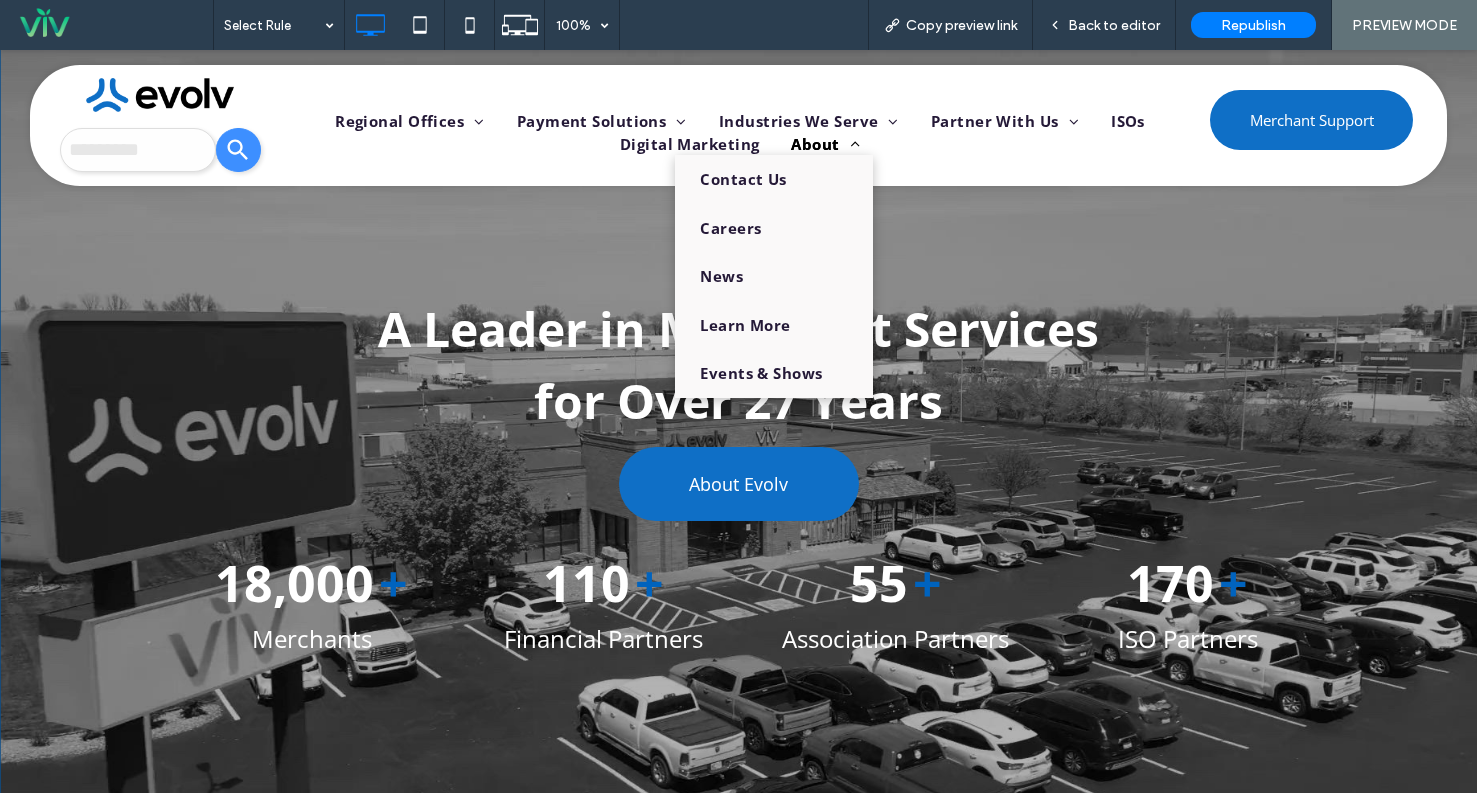 click on "About" at bounding box center (825, 144) 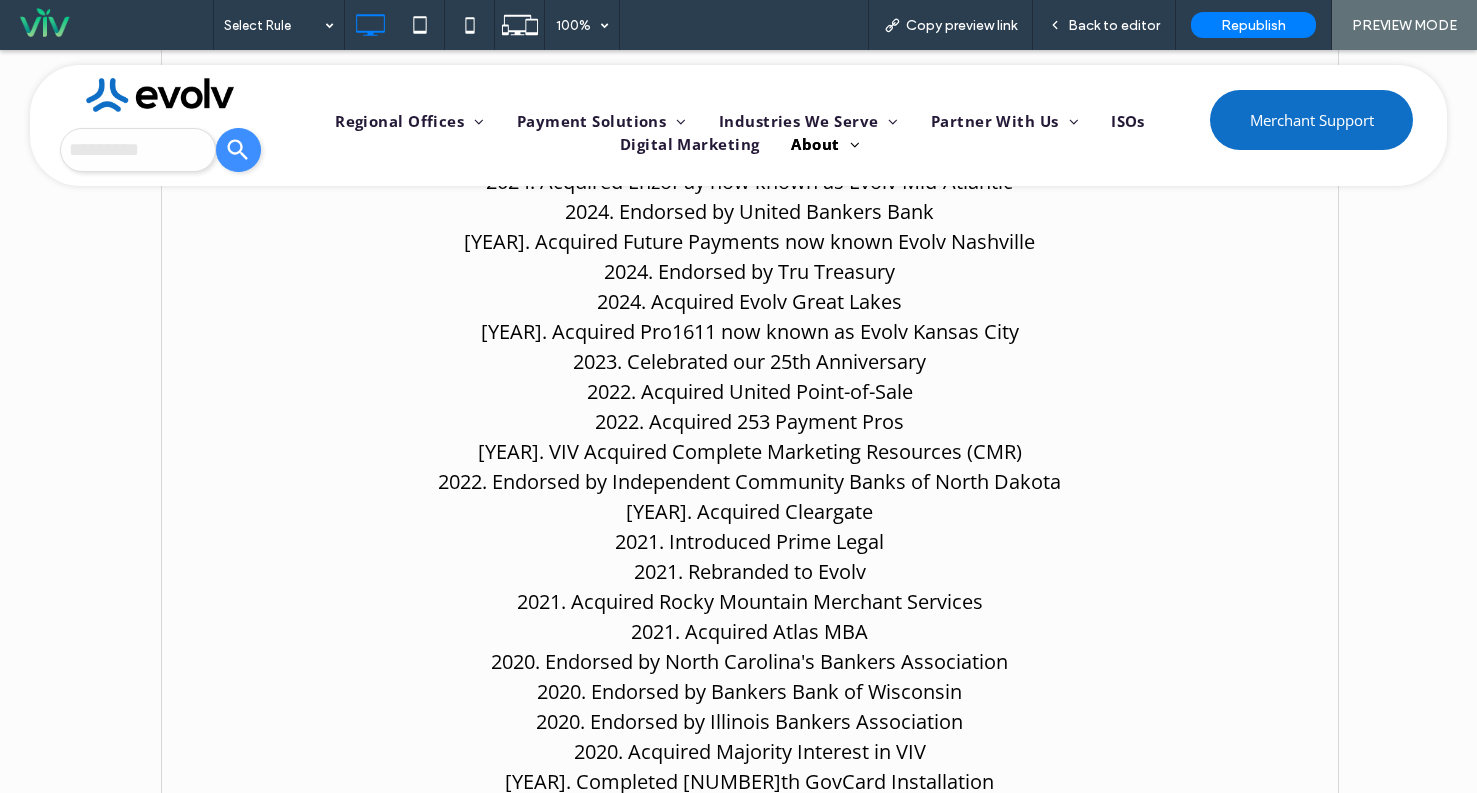 scroll, scrollTop: 1100, scrollLeft: 0, axis: vertical 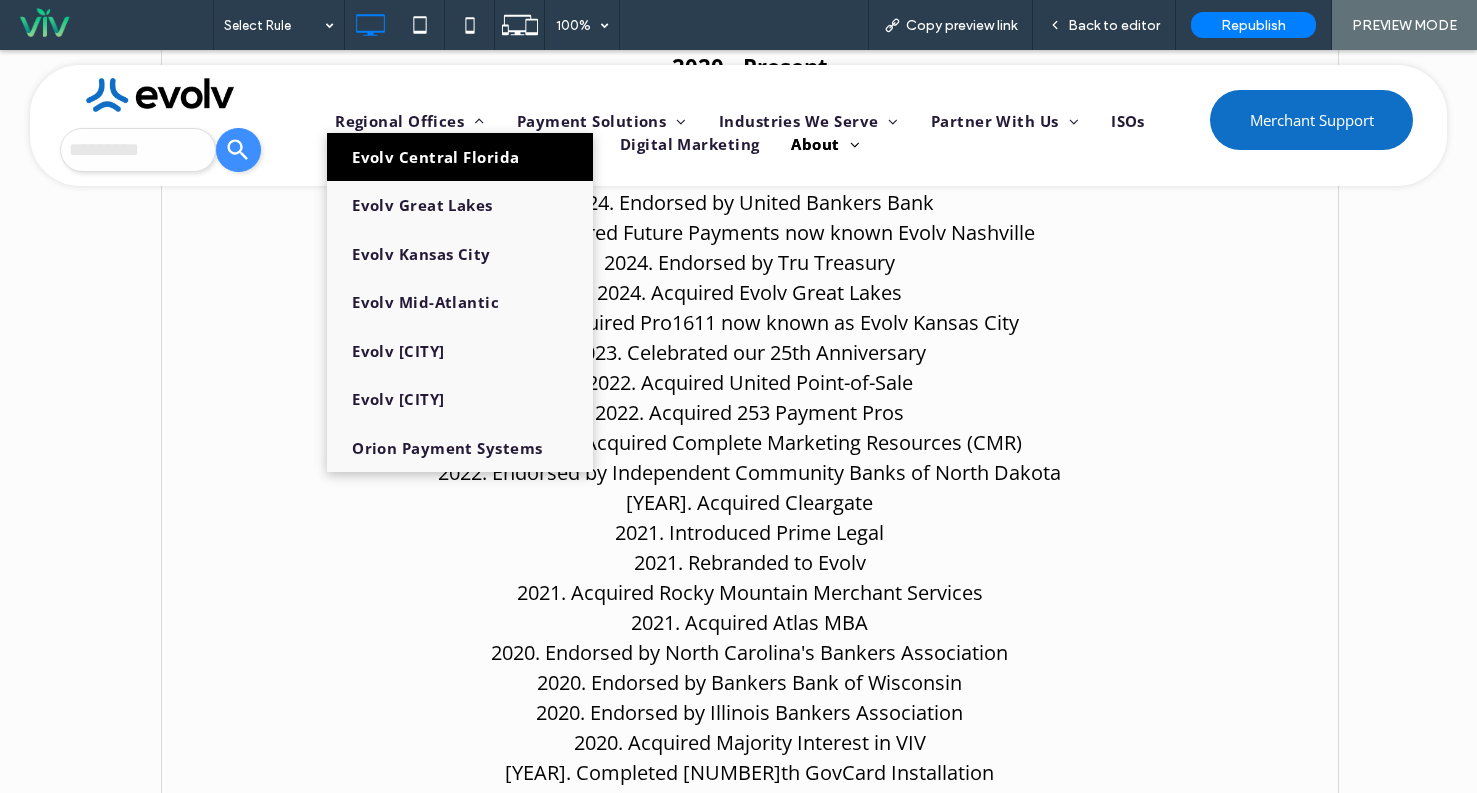 click on "Evolv Central Florida" at bounding box center [459, 157] 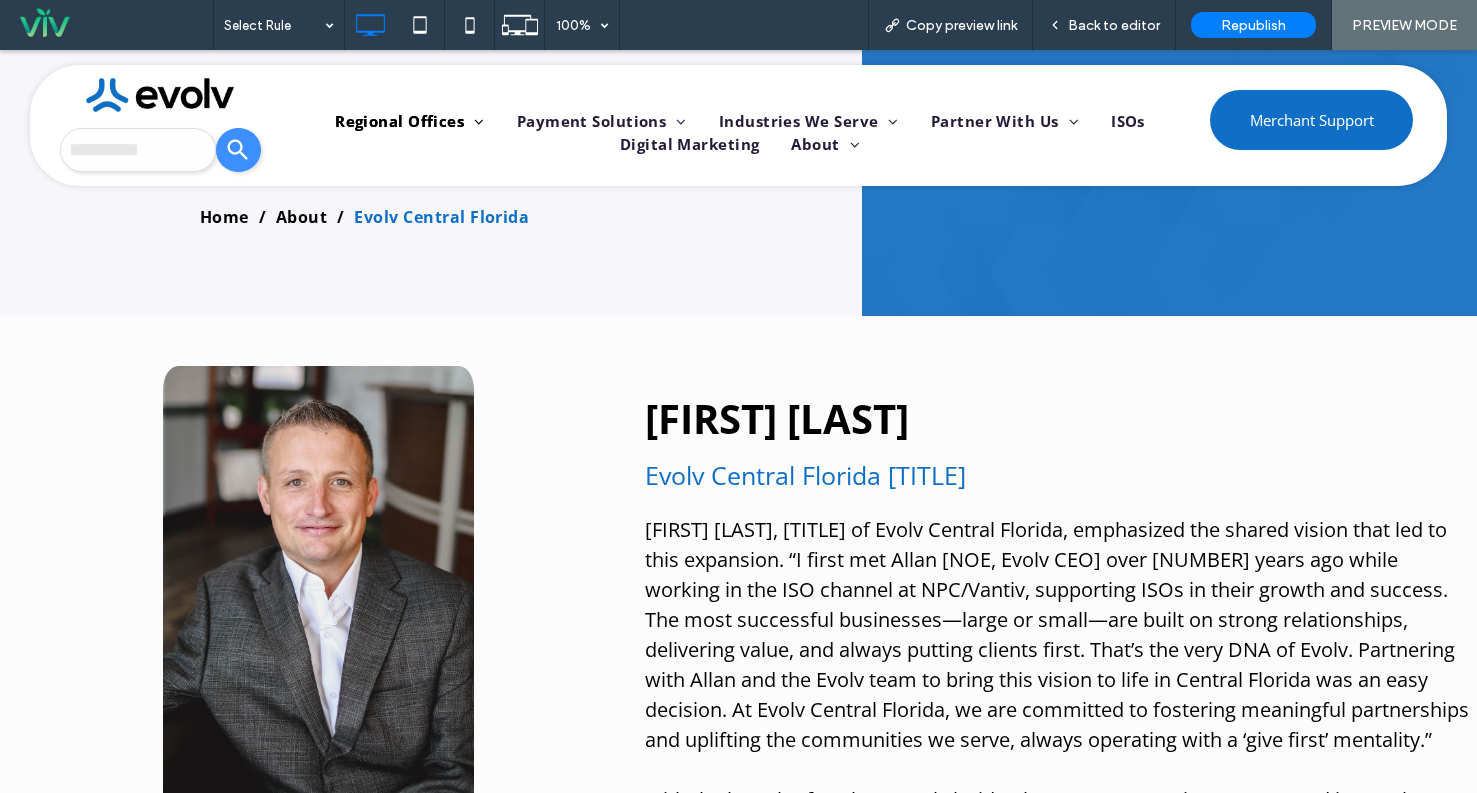 scroll, scrollTop: 0, scrollLeft: 0, axis: both 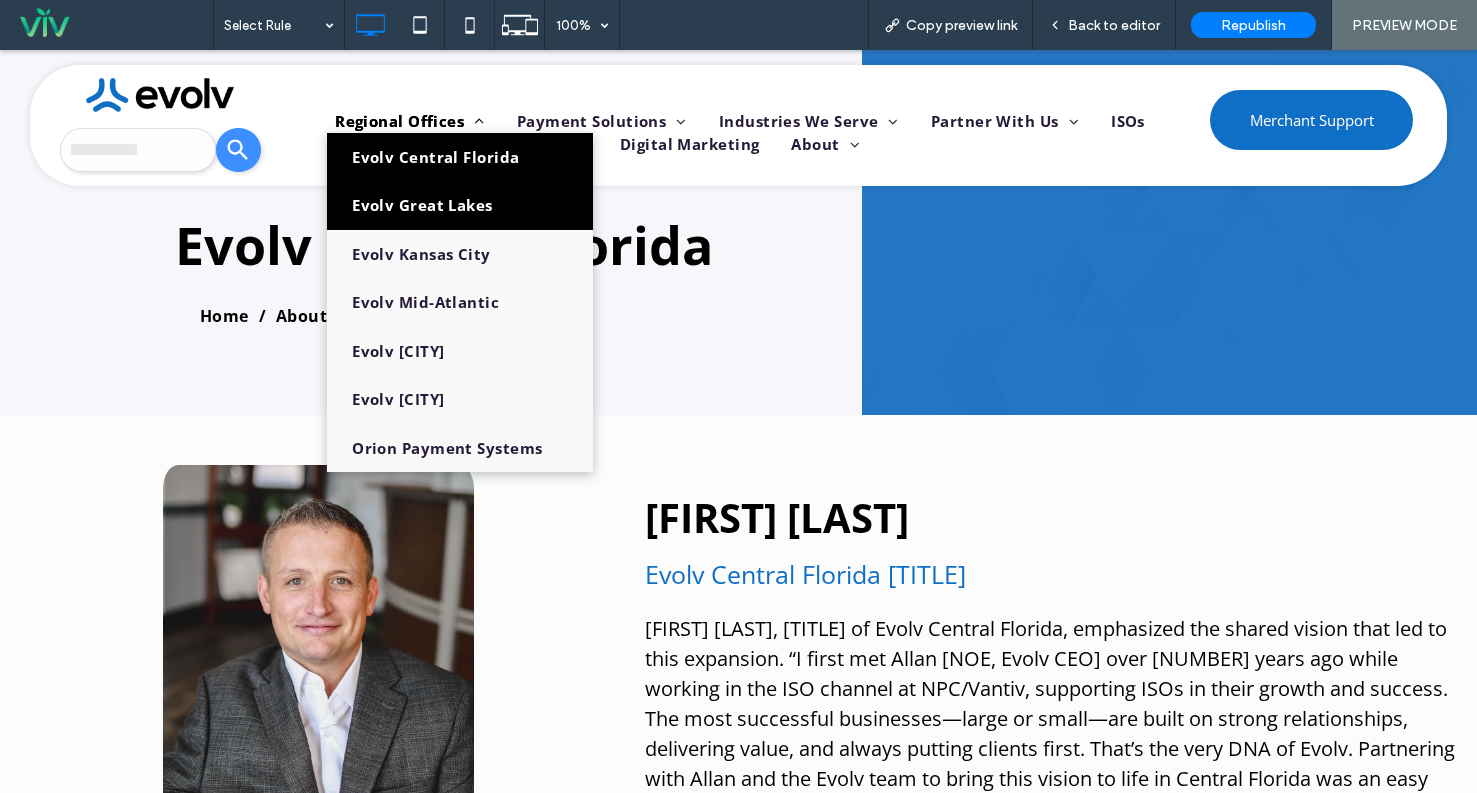 click on "Evolv Great Lakes" at bounding box center [422, 205] 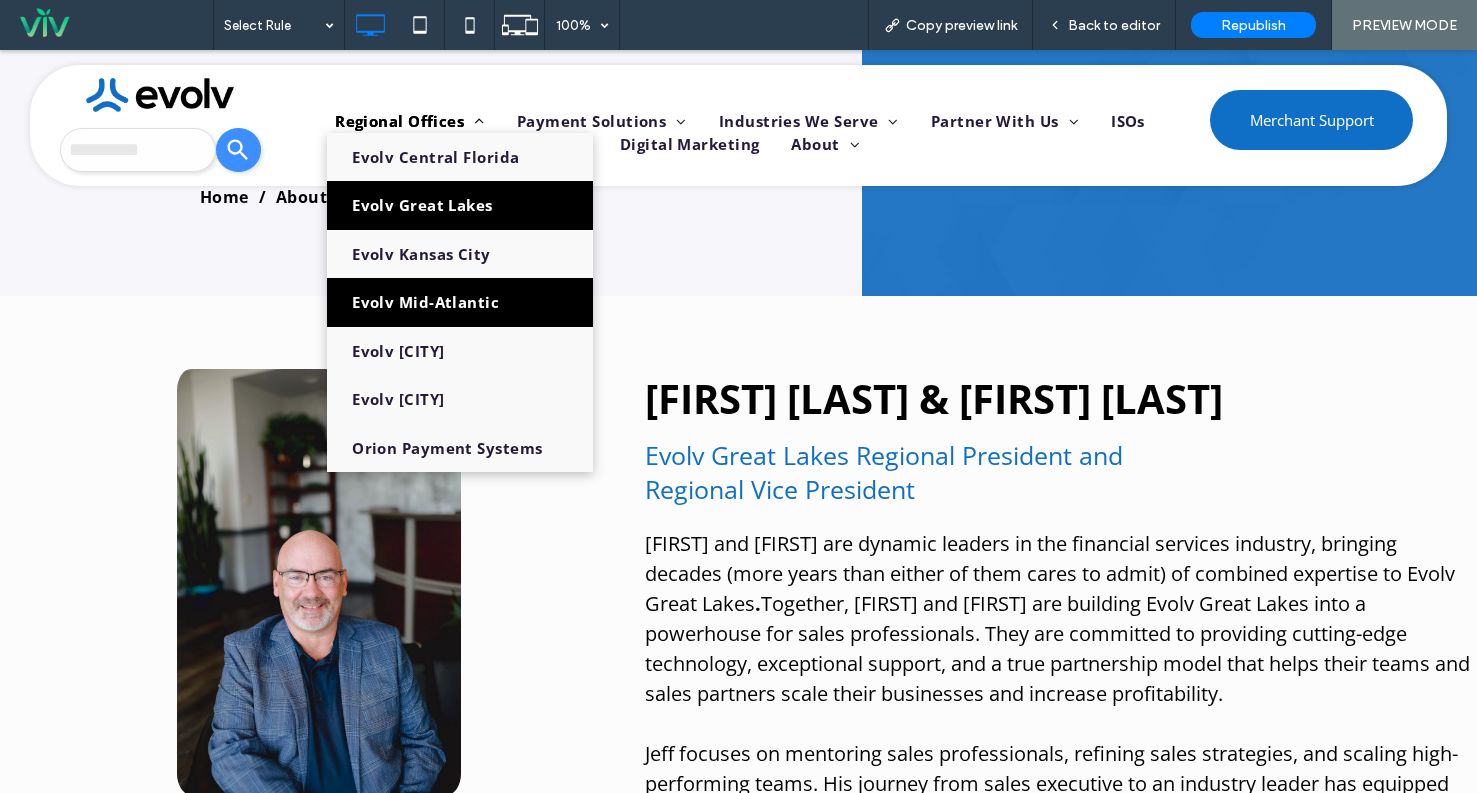 scroll, scrollTop: 0, scrollLeft: 0, axis: both 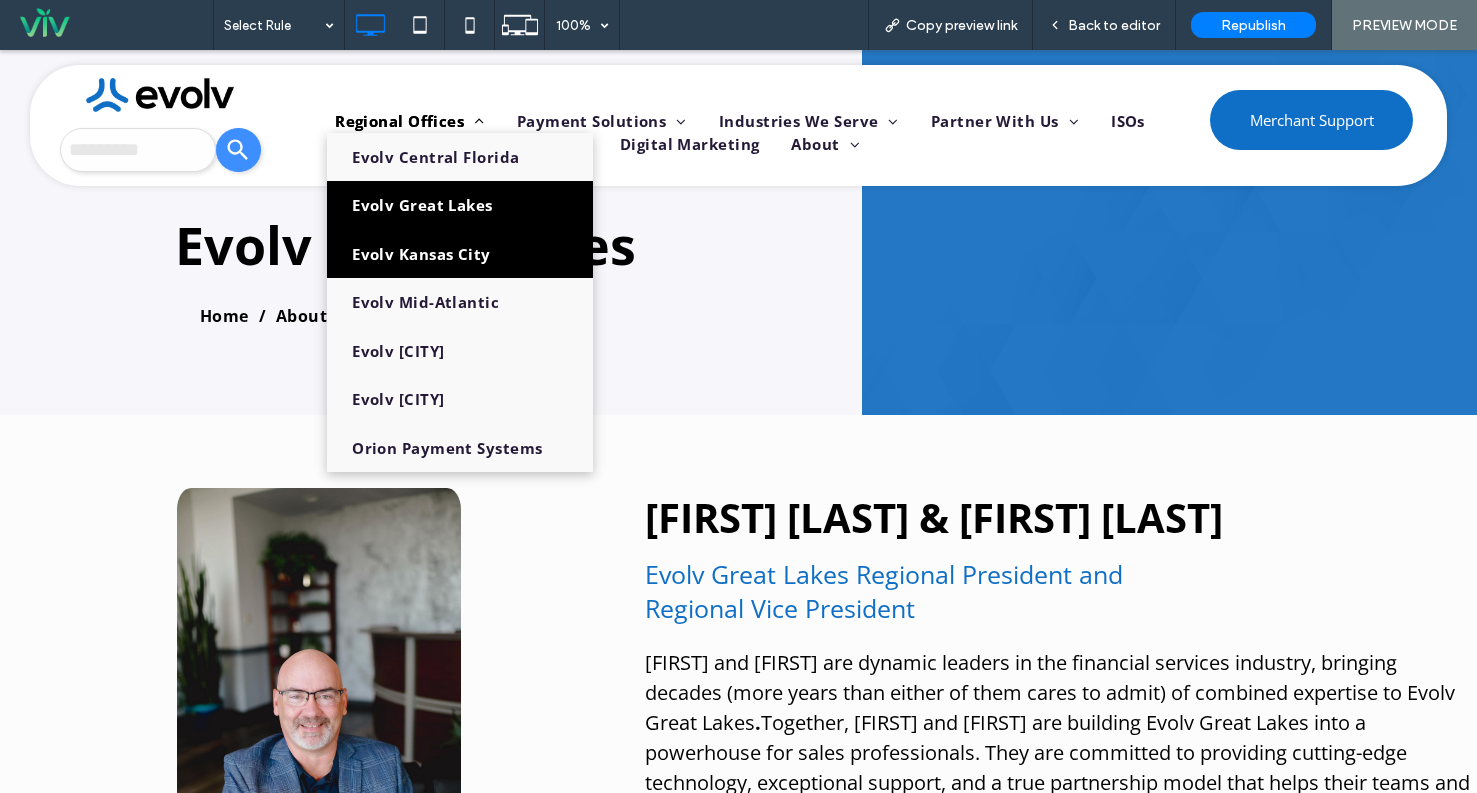 drag, startPoint x: 426, startPoint y: 242, endPoint x: 426, endPoint y: 305, distance: 63 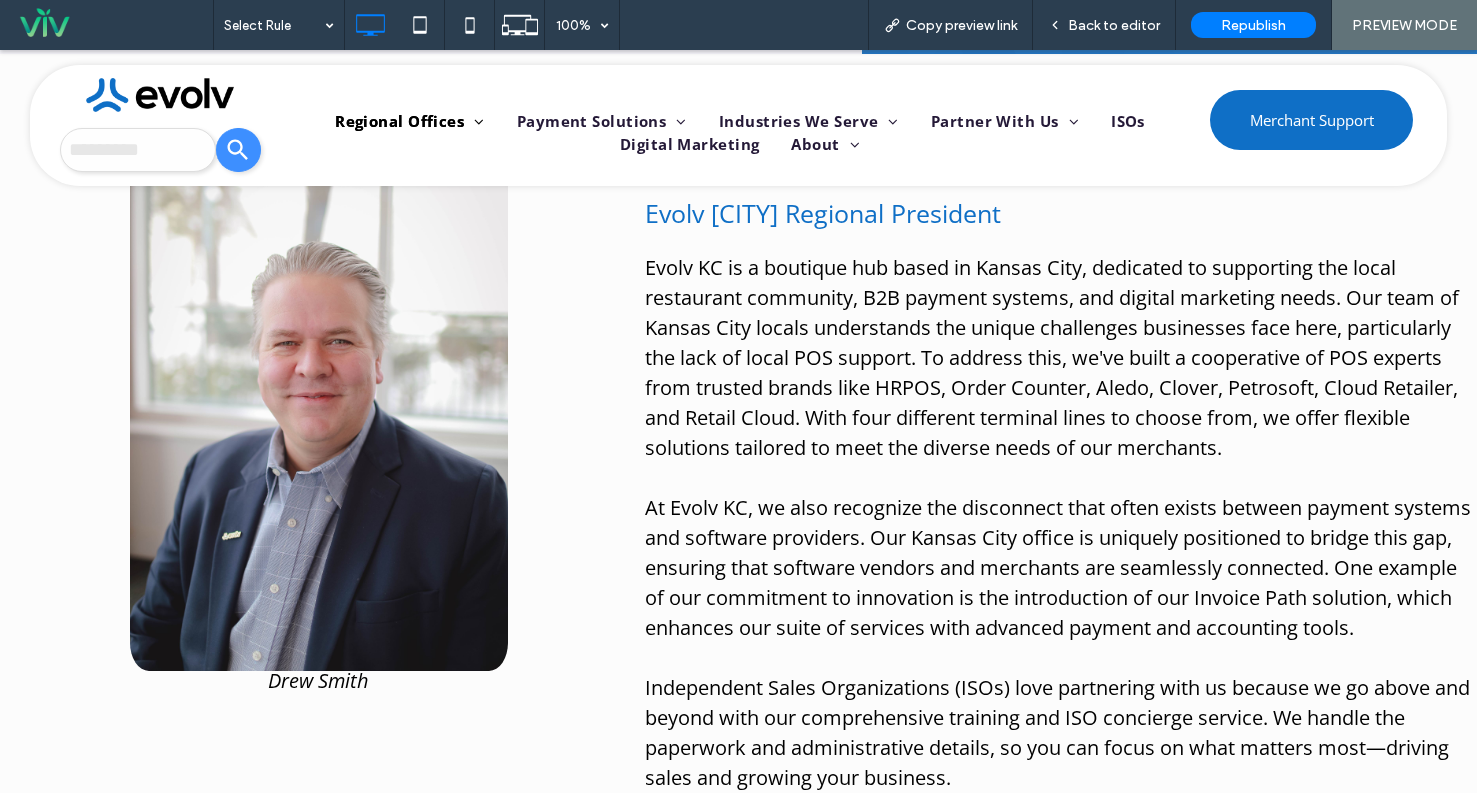 scroll, scrollTop: 0, scrollLeft: 0, axis: both 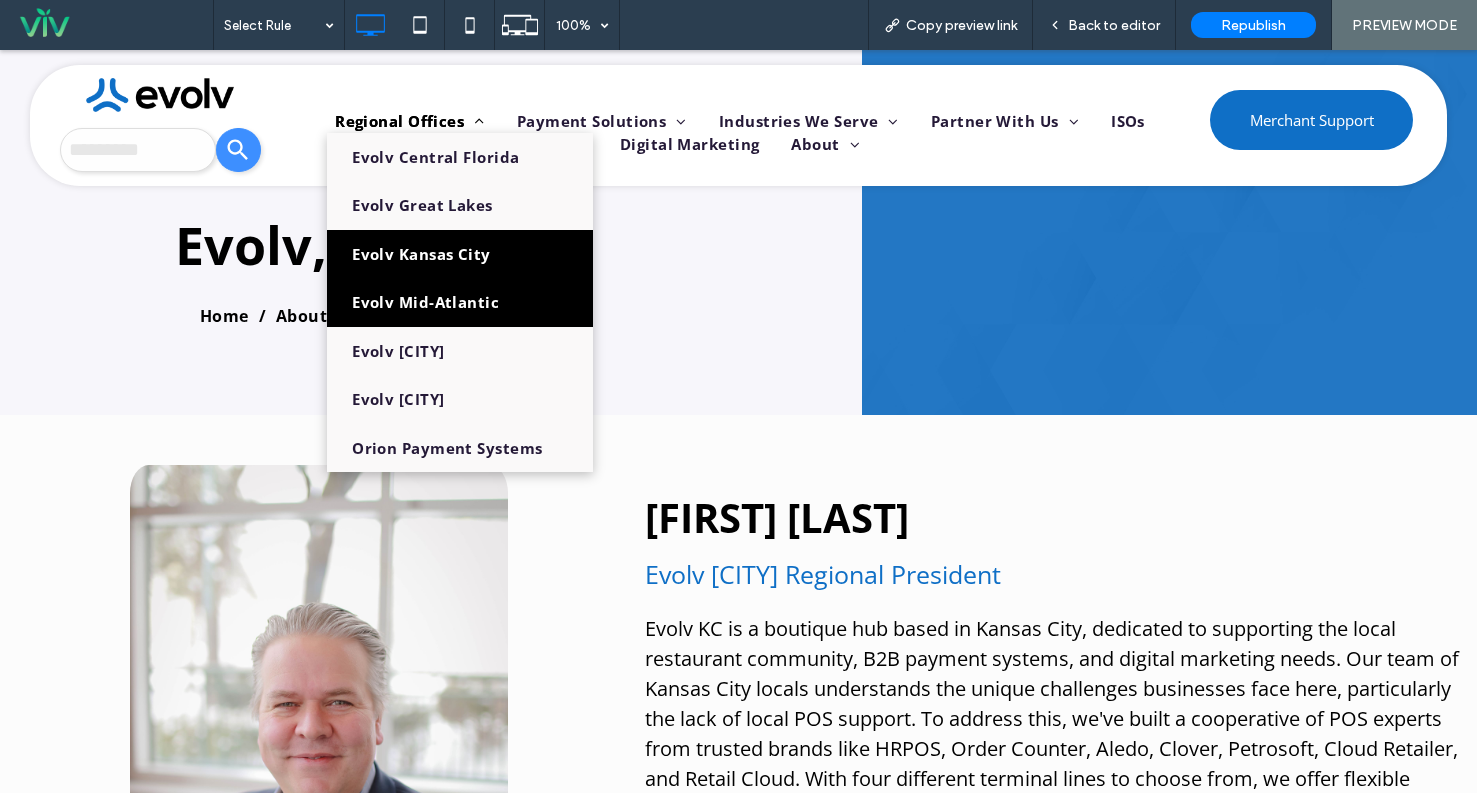 click on "Evolv Mid-Atlantic" at bounding box center [425, 302] 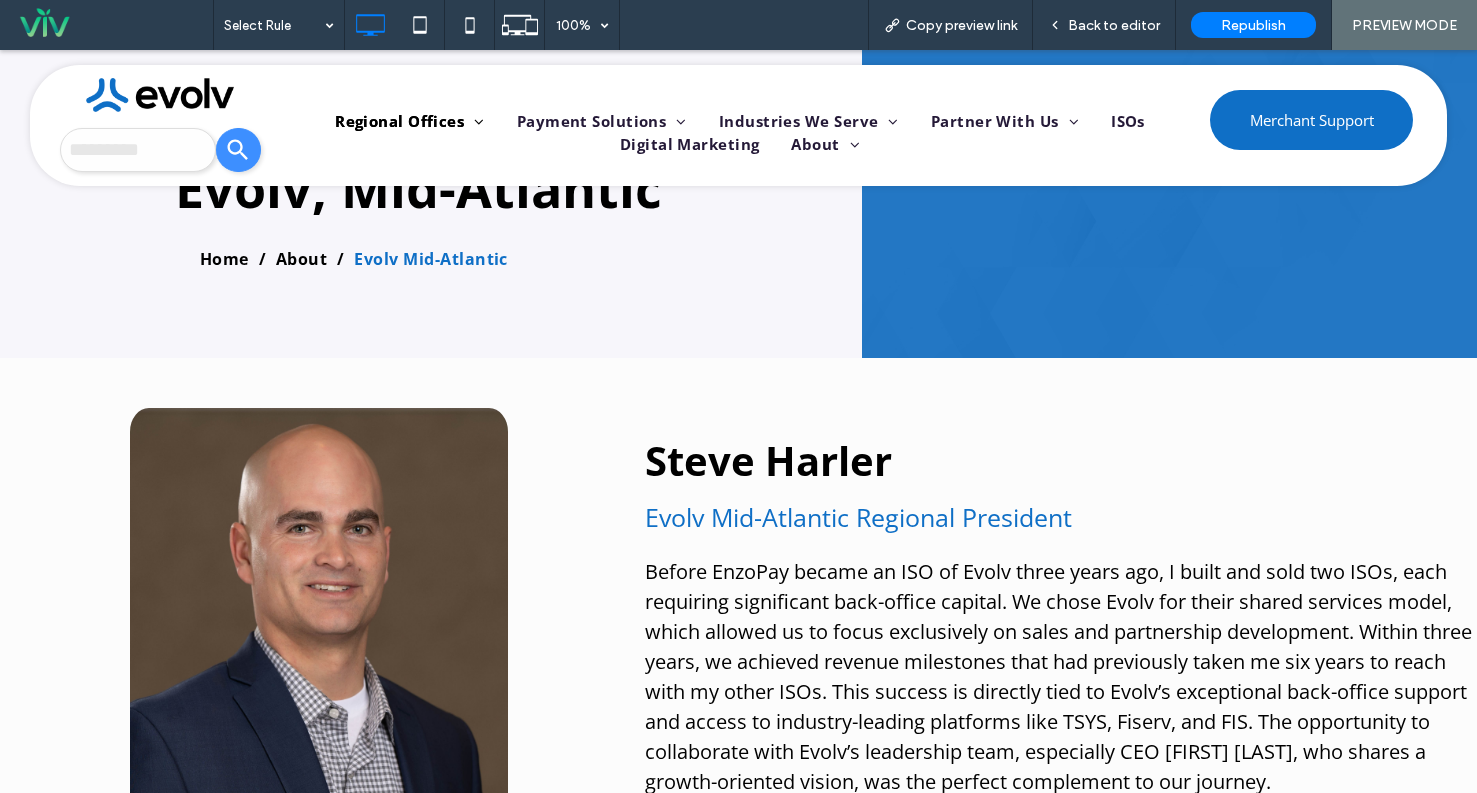 scroll, scrollTop: 0, scrollLeft: 0, axis: both 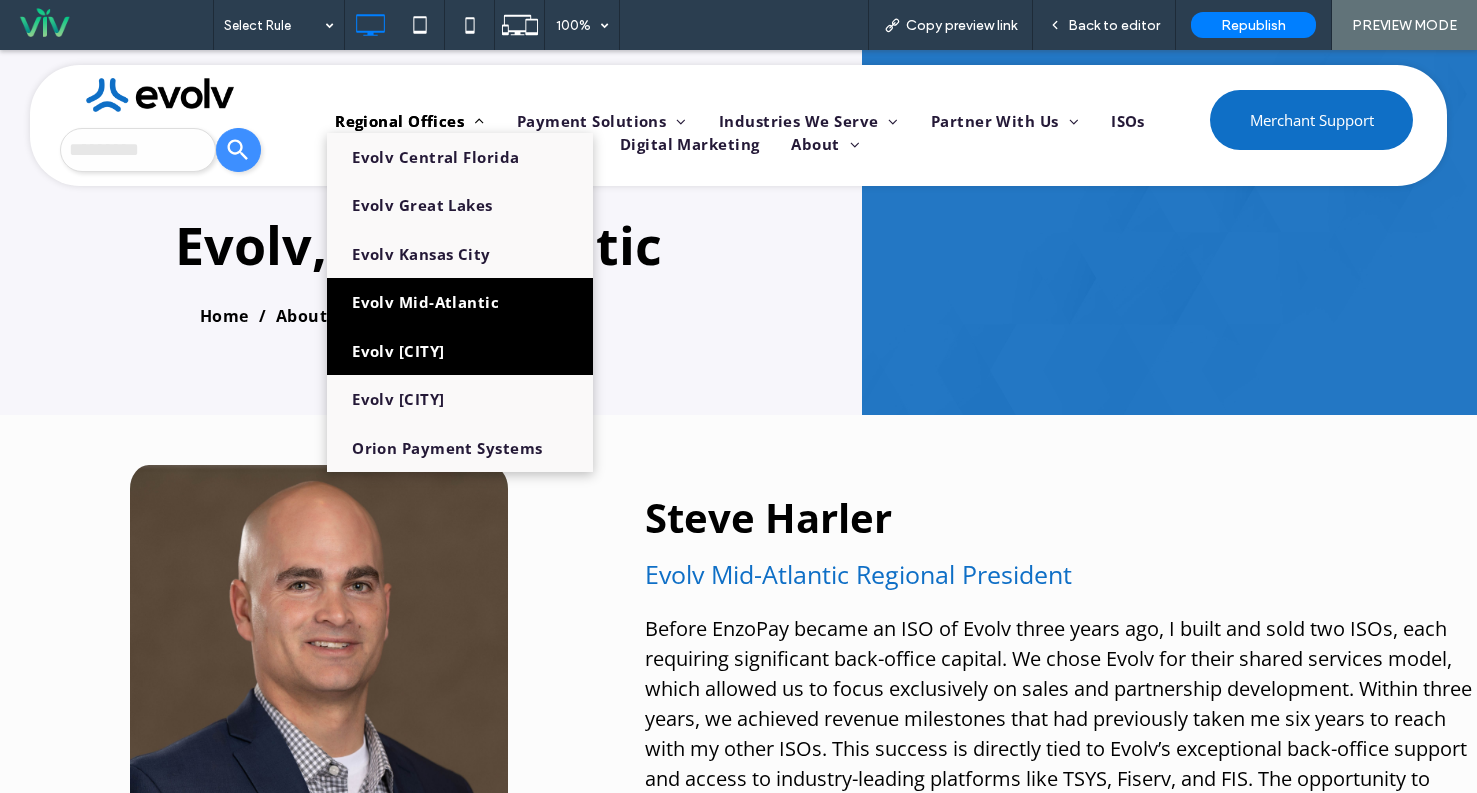 click on "Evolv [CITY]" at bounding box center [398, 351] 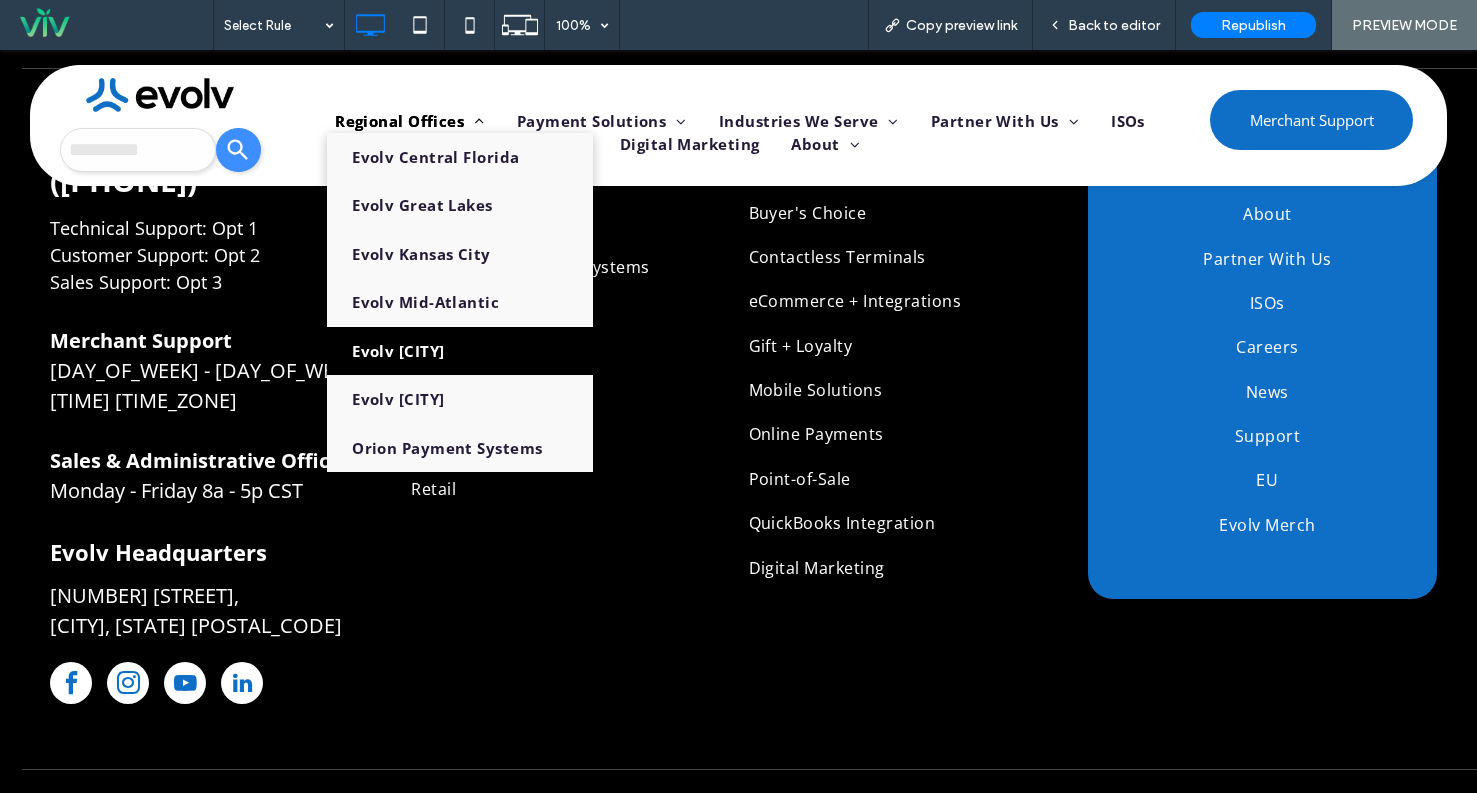 scroll, scrollTop: 4000, scrollLeft: 0, axis: vertical 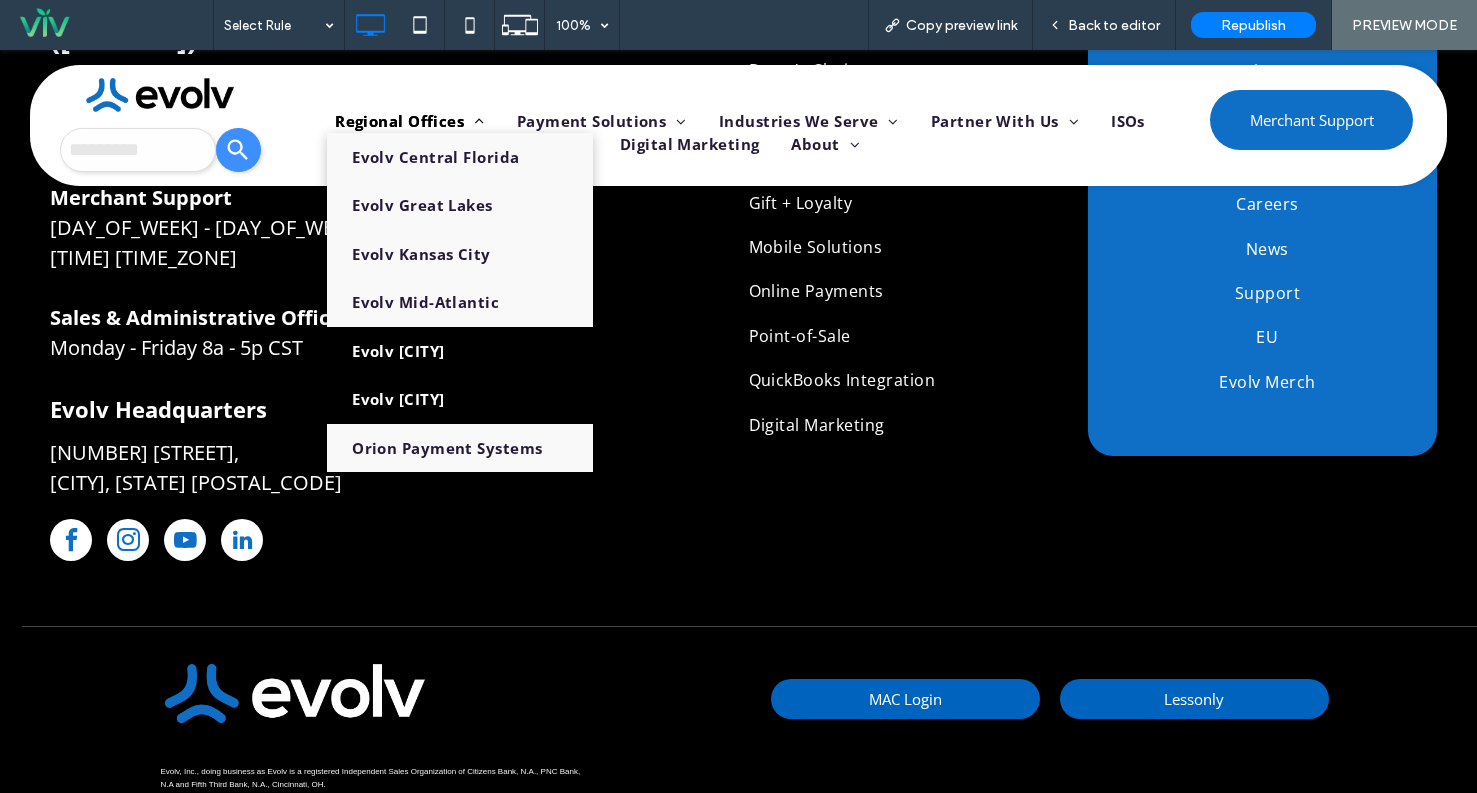 click on "Evolv [CITY]" at bounding box center [459, 399] 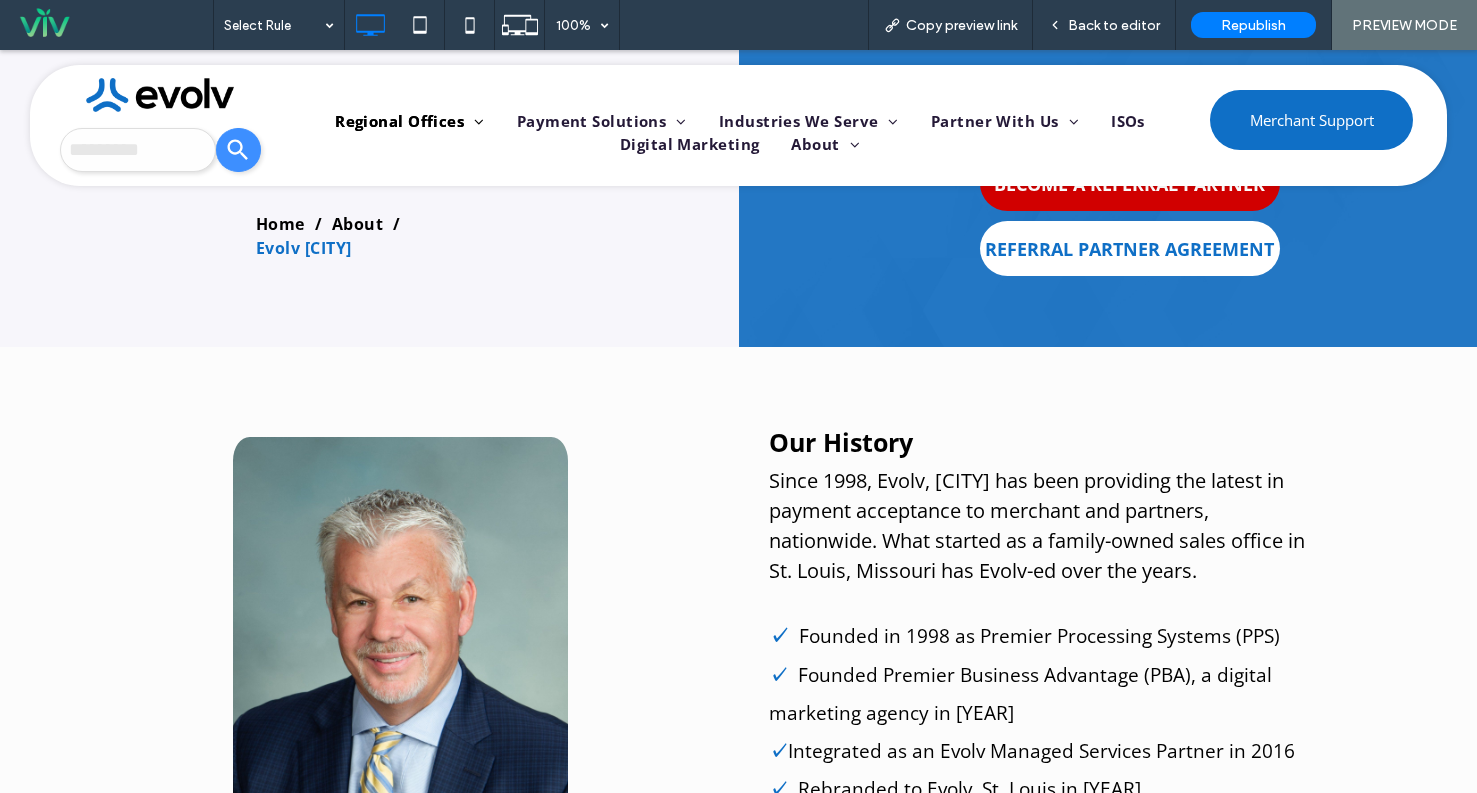 scroll, scrollTop: 0, scrollLeft: 0, axis: both 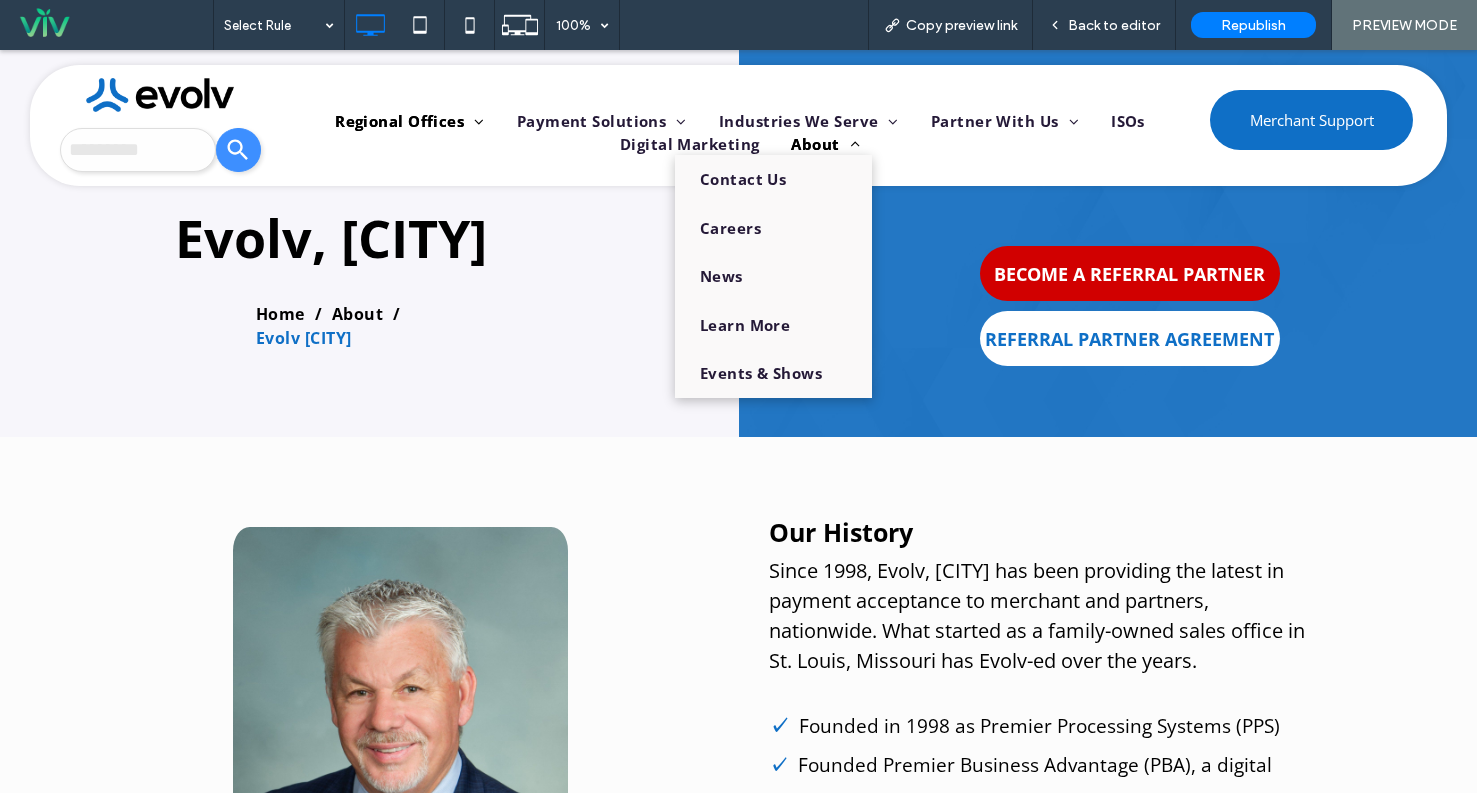click on "About" at bounding box center [825, 144] 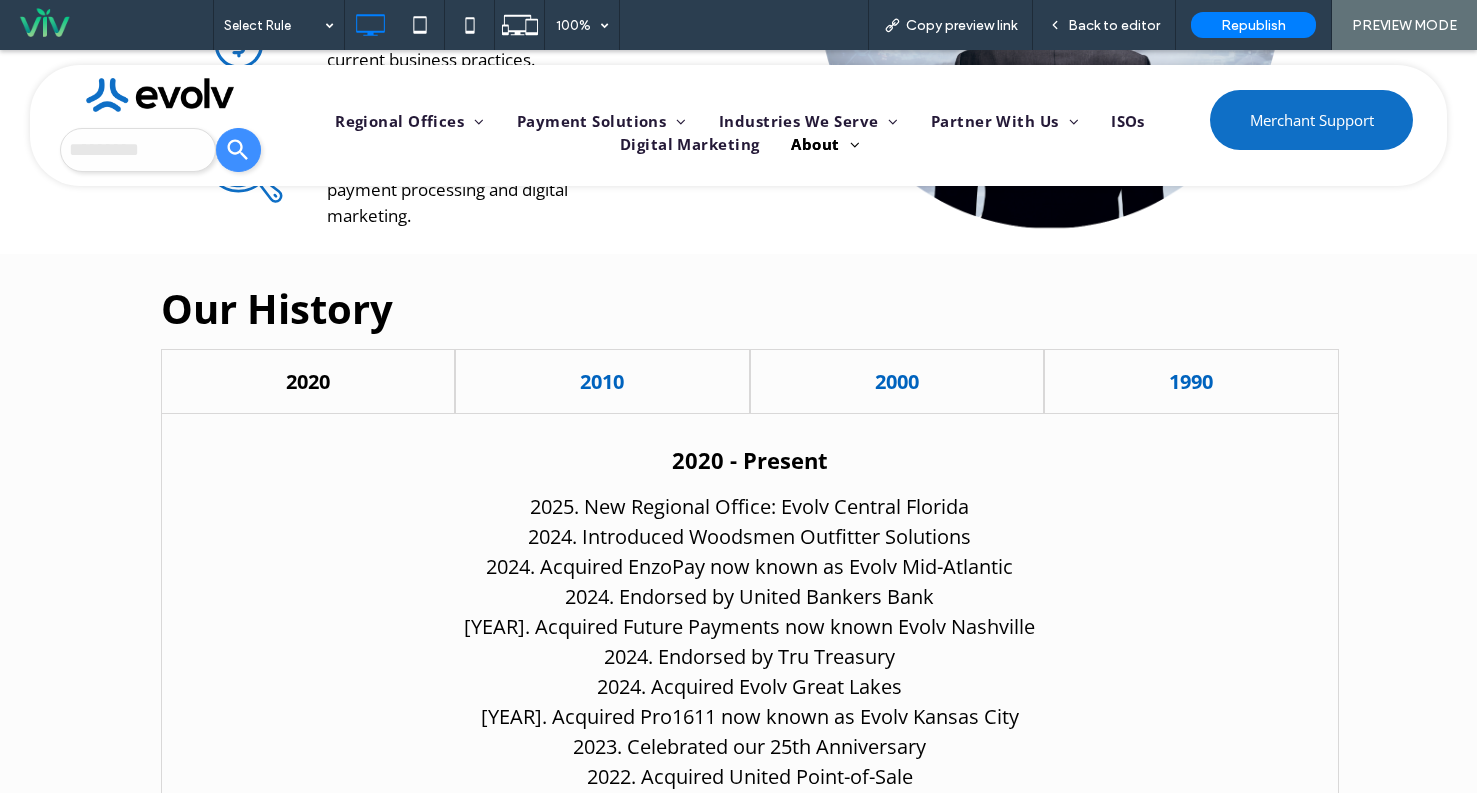 scroll, scrollTop: 700, scrollLeft: 0, axis: vertical 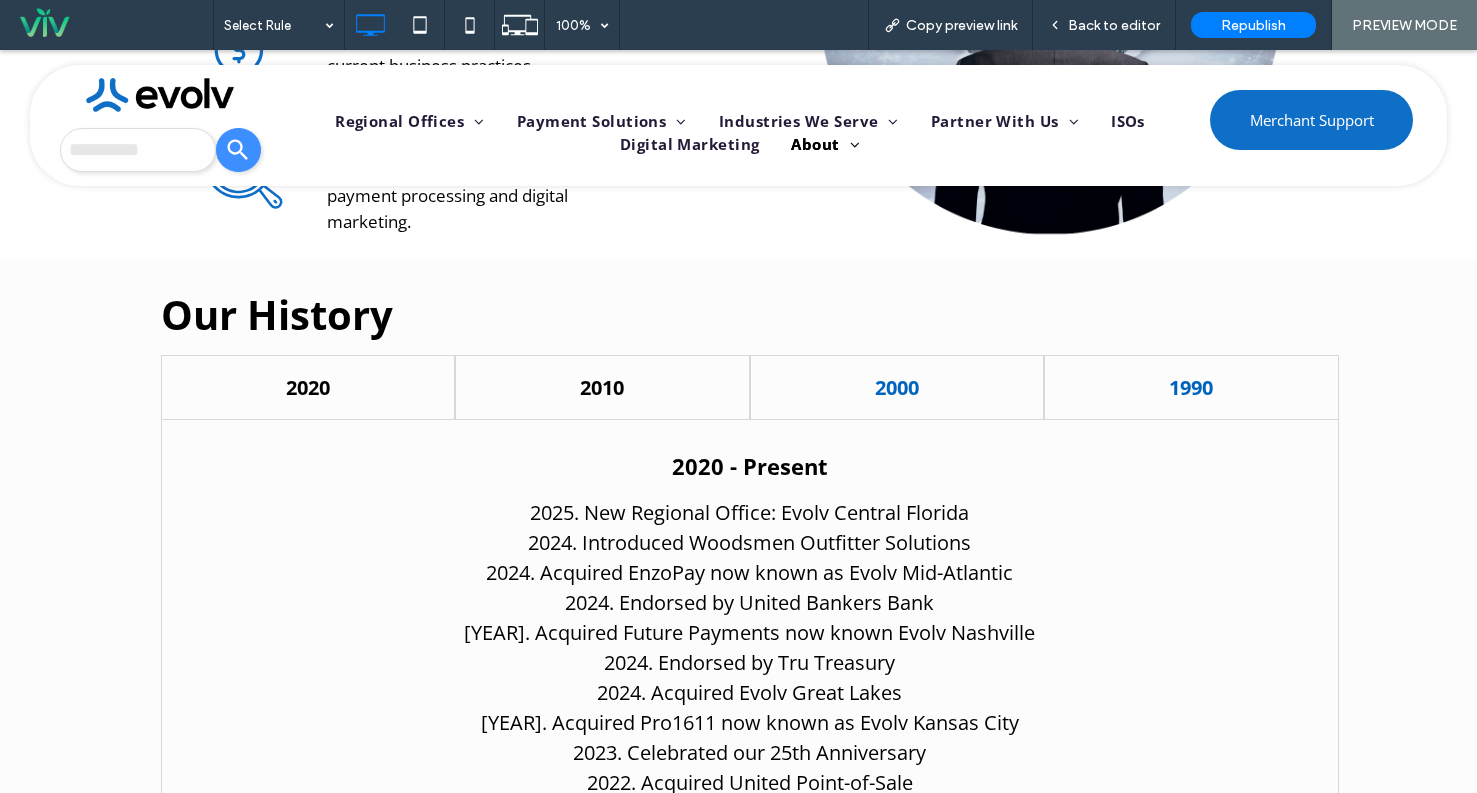 click on "2010" at bounding box center [602, 387] 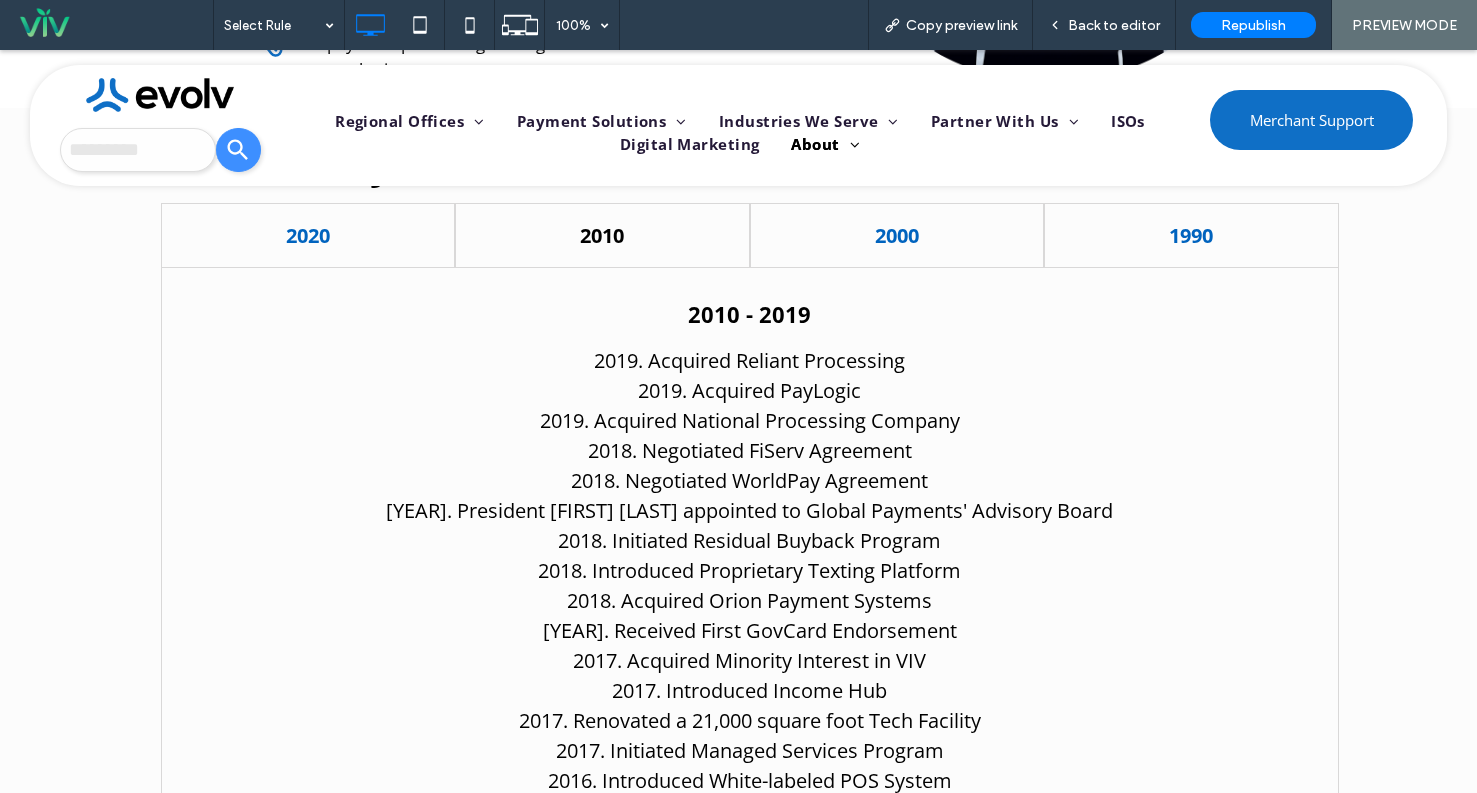 scroll, scrollTop: 900, scrollLeft: 0, axis: vertical 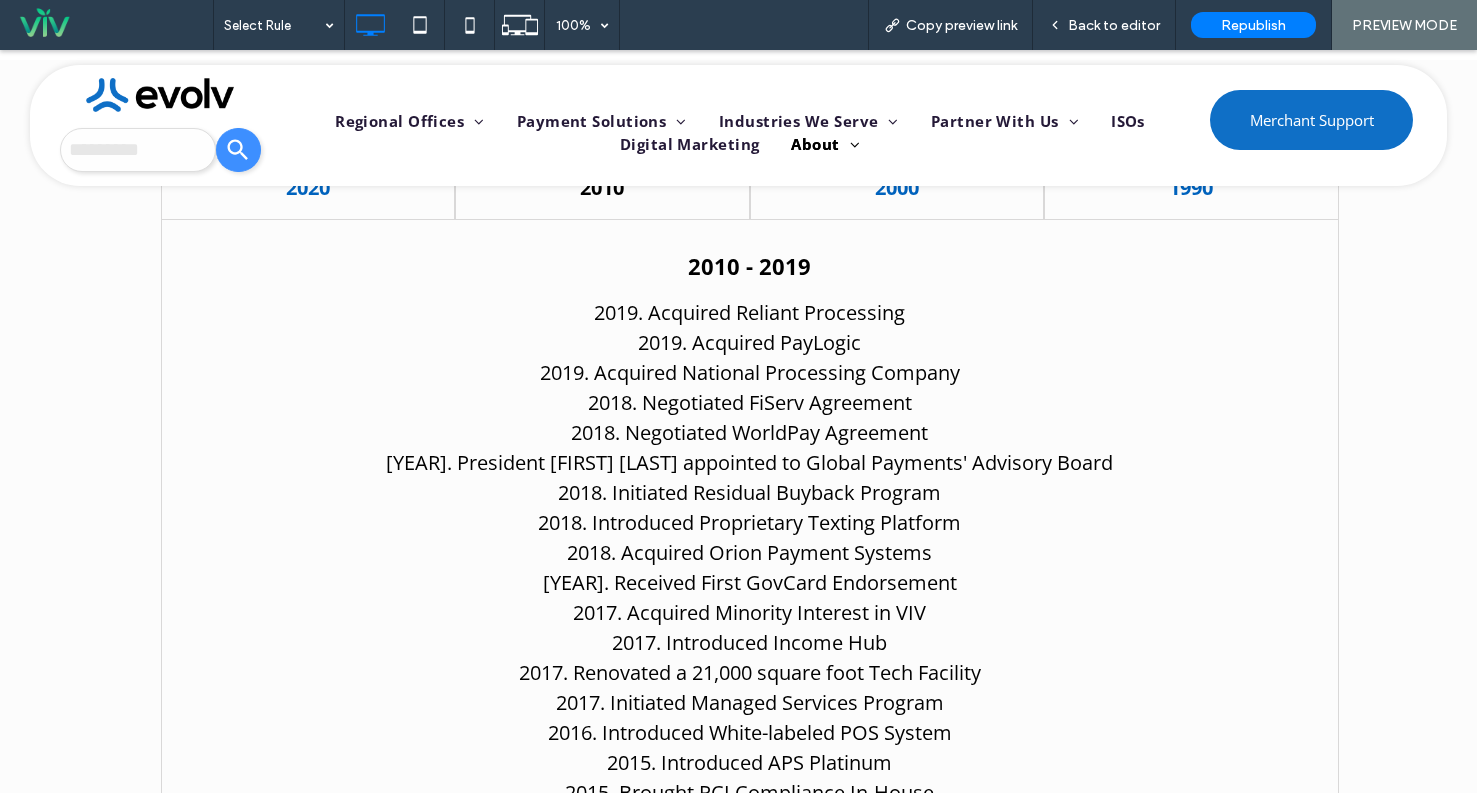 click on "2019. Acquired Reliant Processing" at bounding box center [750, 313] 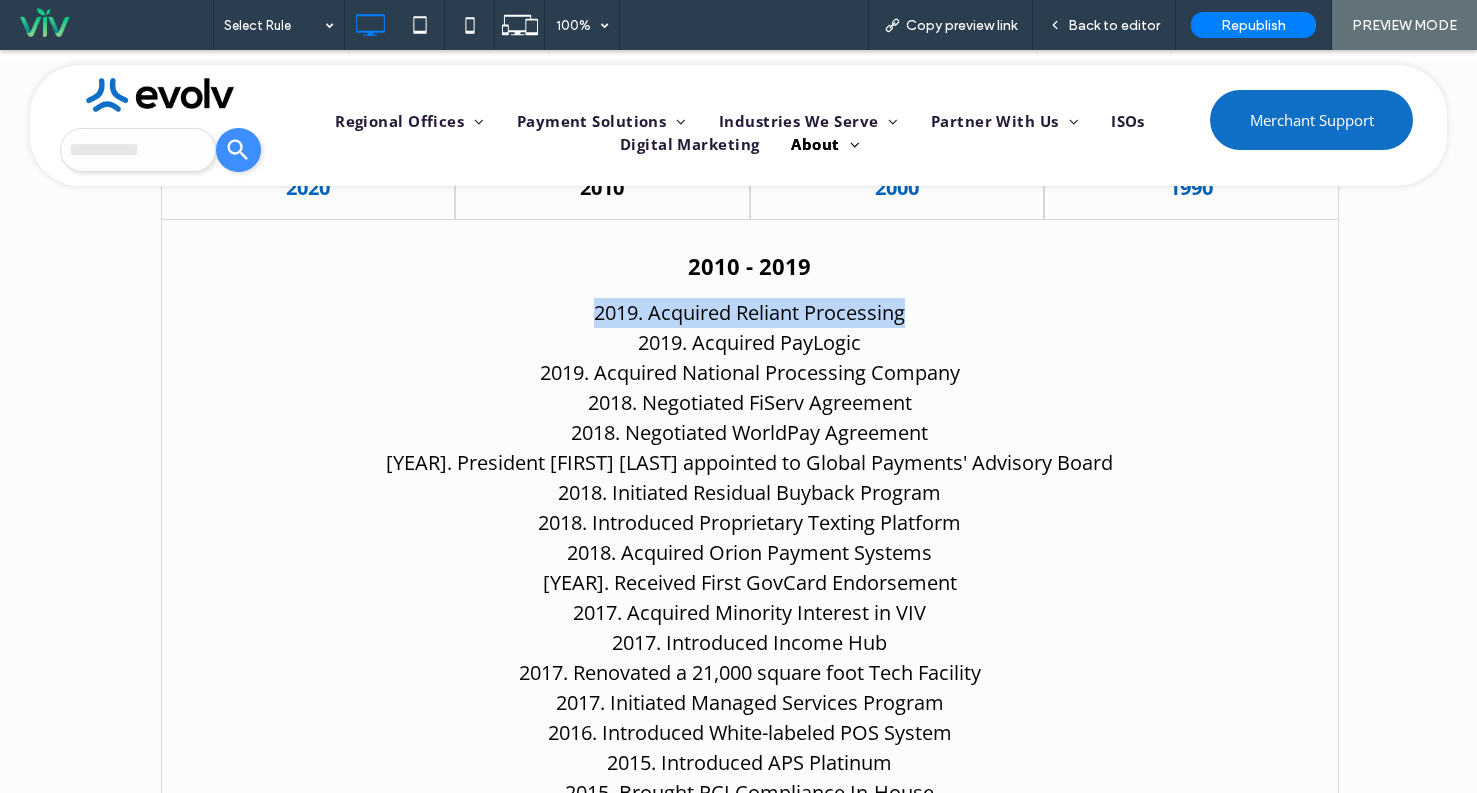 drag, startPoint x: 587, startPoint y: 309, endPoint x: 921, endPoint y: 325, distance: 334.38303 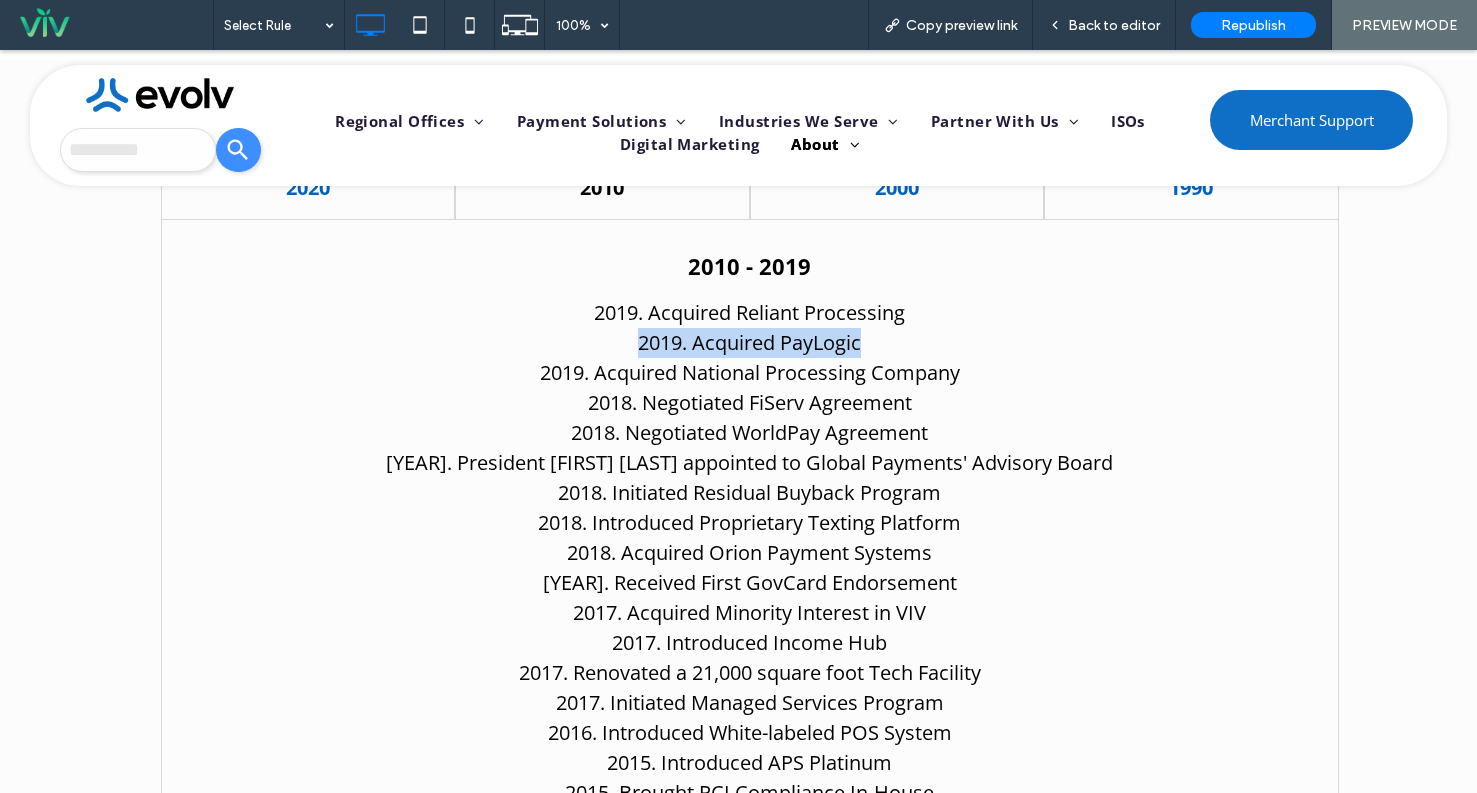 drag, startPoint x: 706, startPoint y: 341, endPoint x: 601, endPoint y: 346, distance: 105.11898 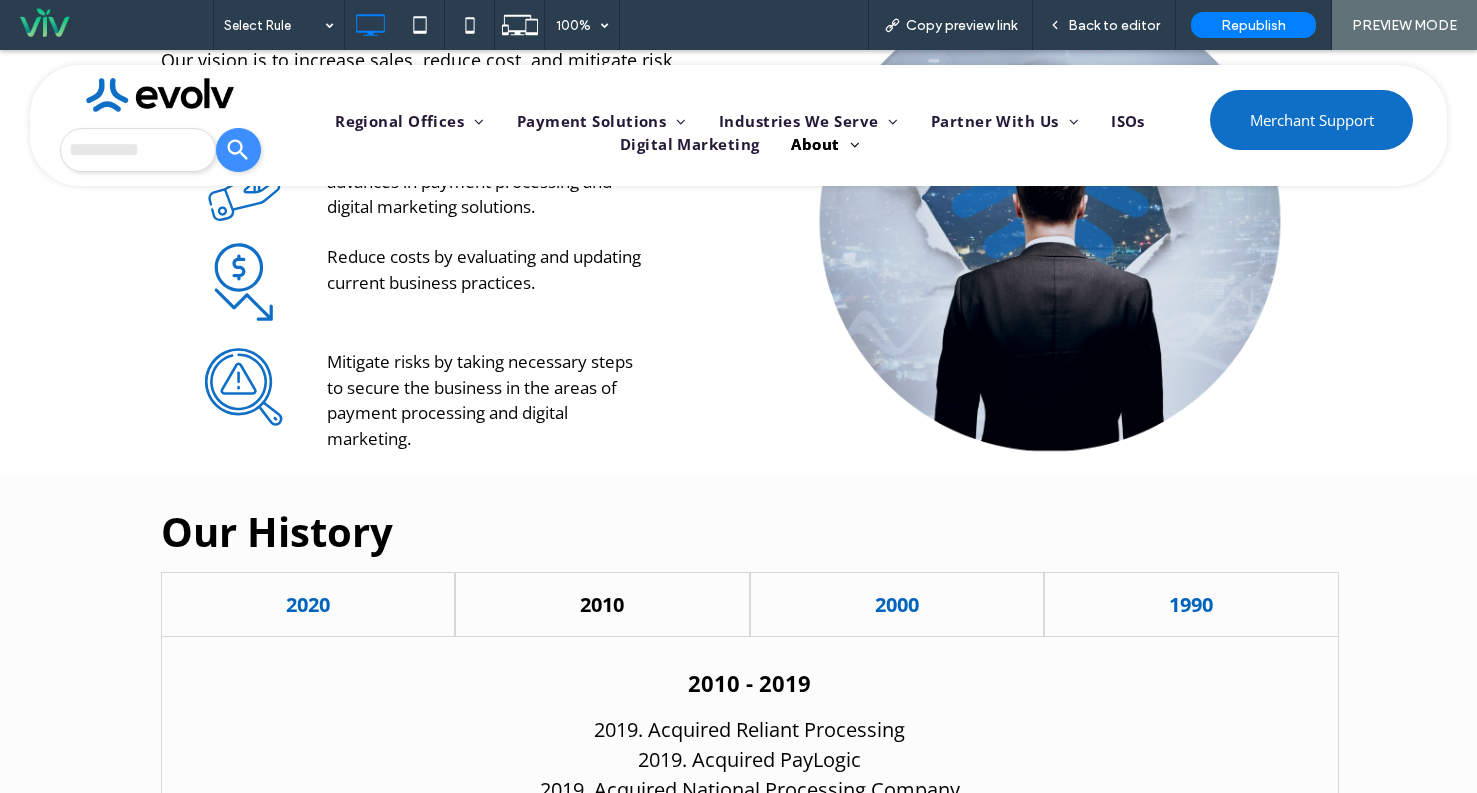 scroll, scrollTop: 500, scrollLeft: 0, axis: vertical 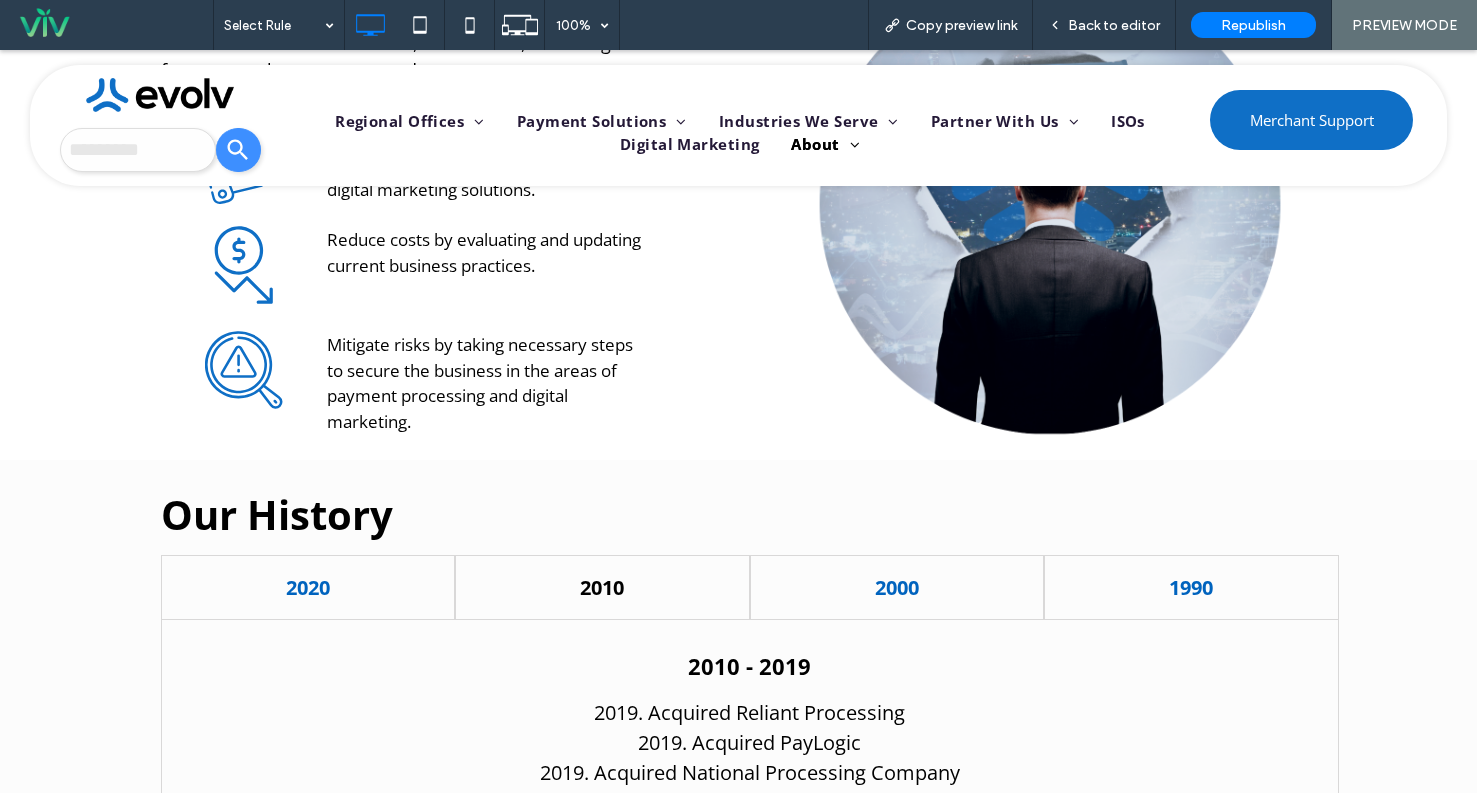 click on "[YEAR] - [YEAR]
[YEAR]. Acquired Reliant Processing [YEAR]. Acquired PayLogic [YEAR]. Acquired National Processing Company [YEAR]. Negotiated FiServ Agreement [YEAR]. Negotiated WorldPay Agreement [YEAR]. President [FIRST] [LAST] appointed to Global Payments' Advisory Board [YEAR]. Initiated Residual Buyback Program [YEAR]. Introduced Proprietary Texting Platform [YEAR]. Acquired Orion Payment Systems [YEAR]. Received First GovCard Endorsement [YEAR]. Acquired Minority Interest in VIV [YEAR]. Introduced Income Hub [YEAR]. Renovated a 21,000 square foot Tech Facility [YEAR]. Initiated Managed Services Program [YEAR]. Introduced White-labeled POS System [YEAR]. Introduced APS Platinum [YEAR]. Brought PCI Compliance In-House [YEAR]. Introduced Proprietary Gift Card Program [YEAR]. Negotiated Agreement with Global Payments [YEAR]. Introduced Residual Watchdog [YEAR]. Endorsed by the Indiana Bankers Association [YEAR]. Introduced Proprietary CRM Called Merchant Support Center (MAC)" at bounding box center (750, 1004) 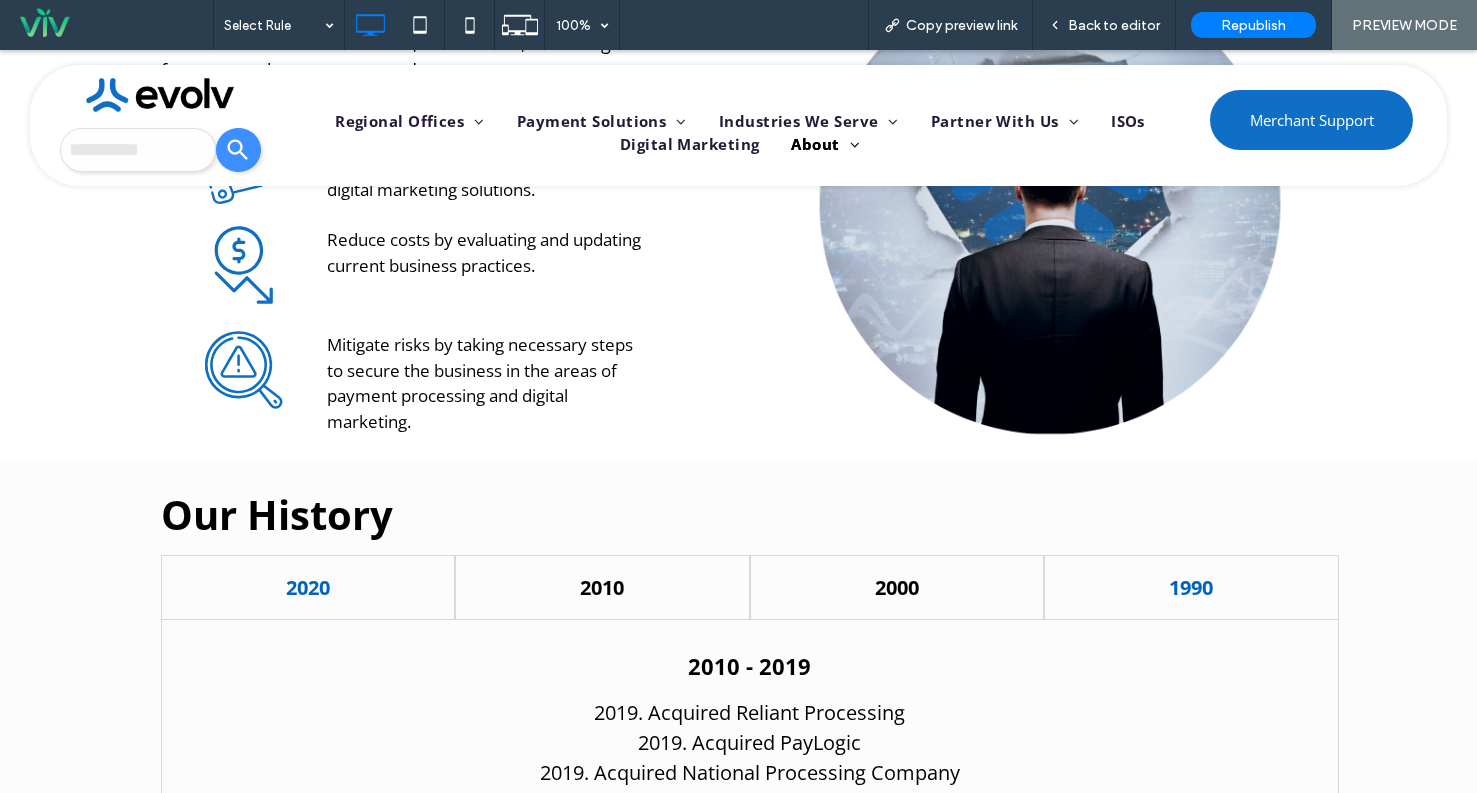 click on "2000" at bounding box center (897, 587) 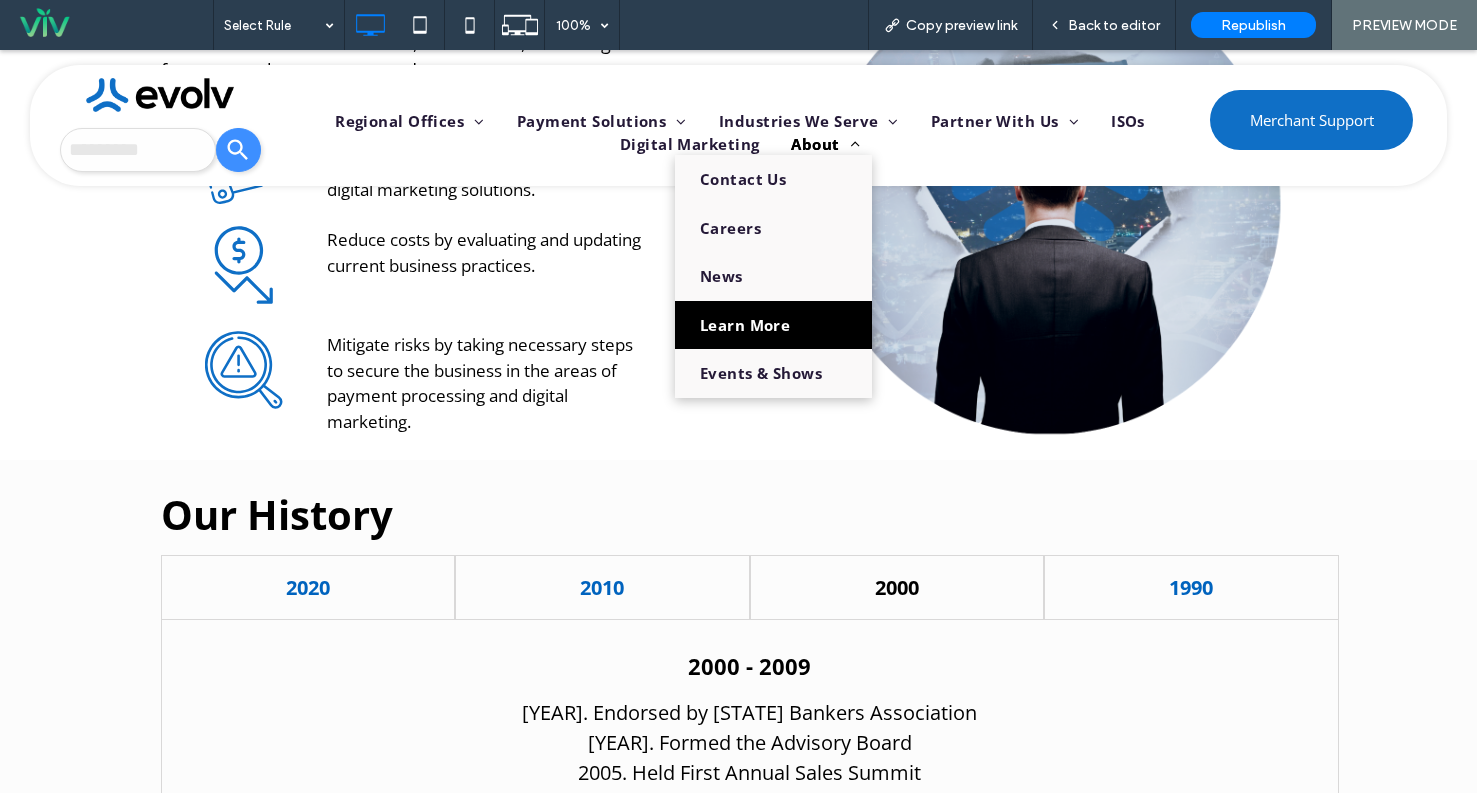 click on "Learn More" at bounding box center (745, 325) 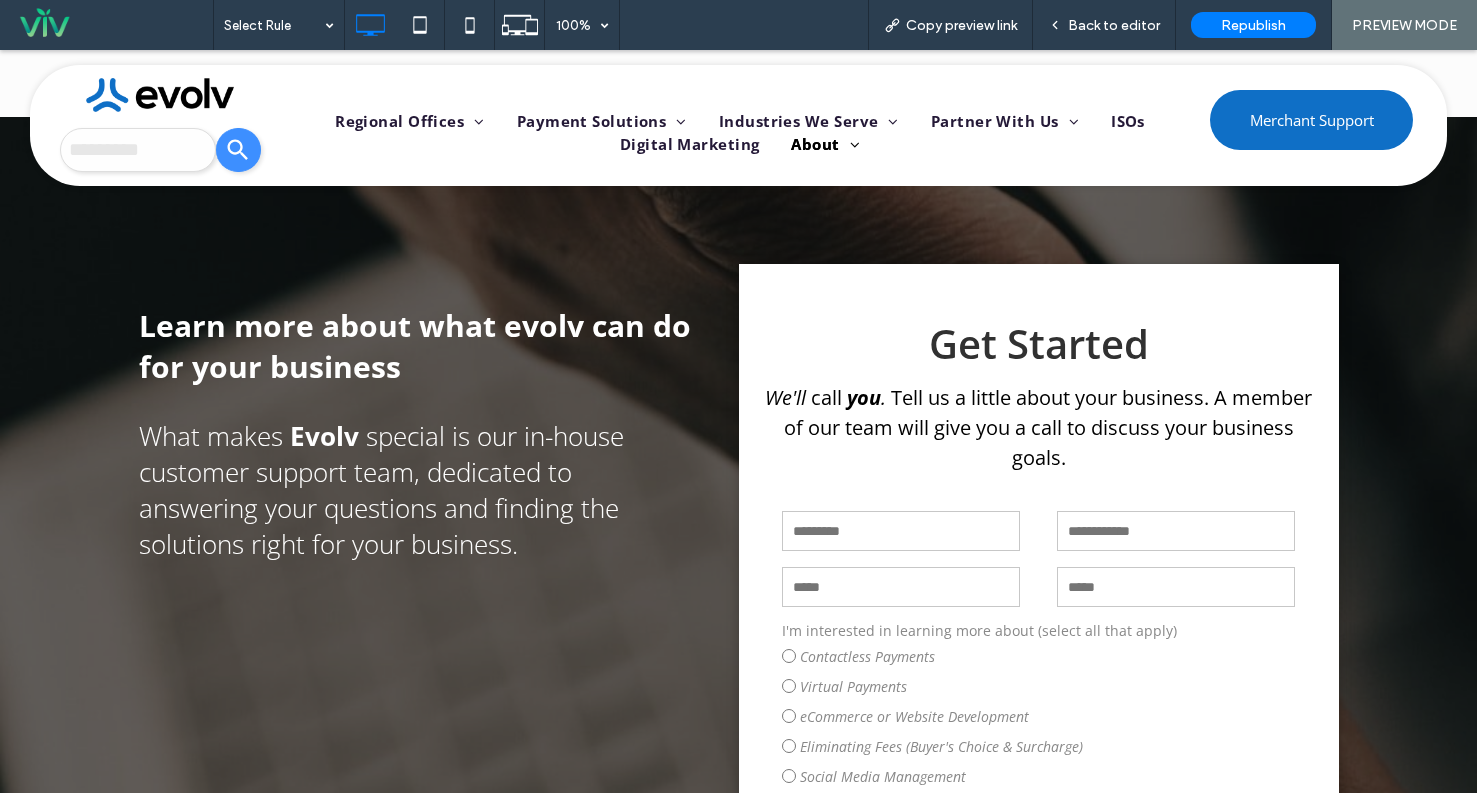 scroll, scrollTop: 200, scrollLeft: 0, axis: vertical 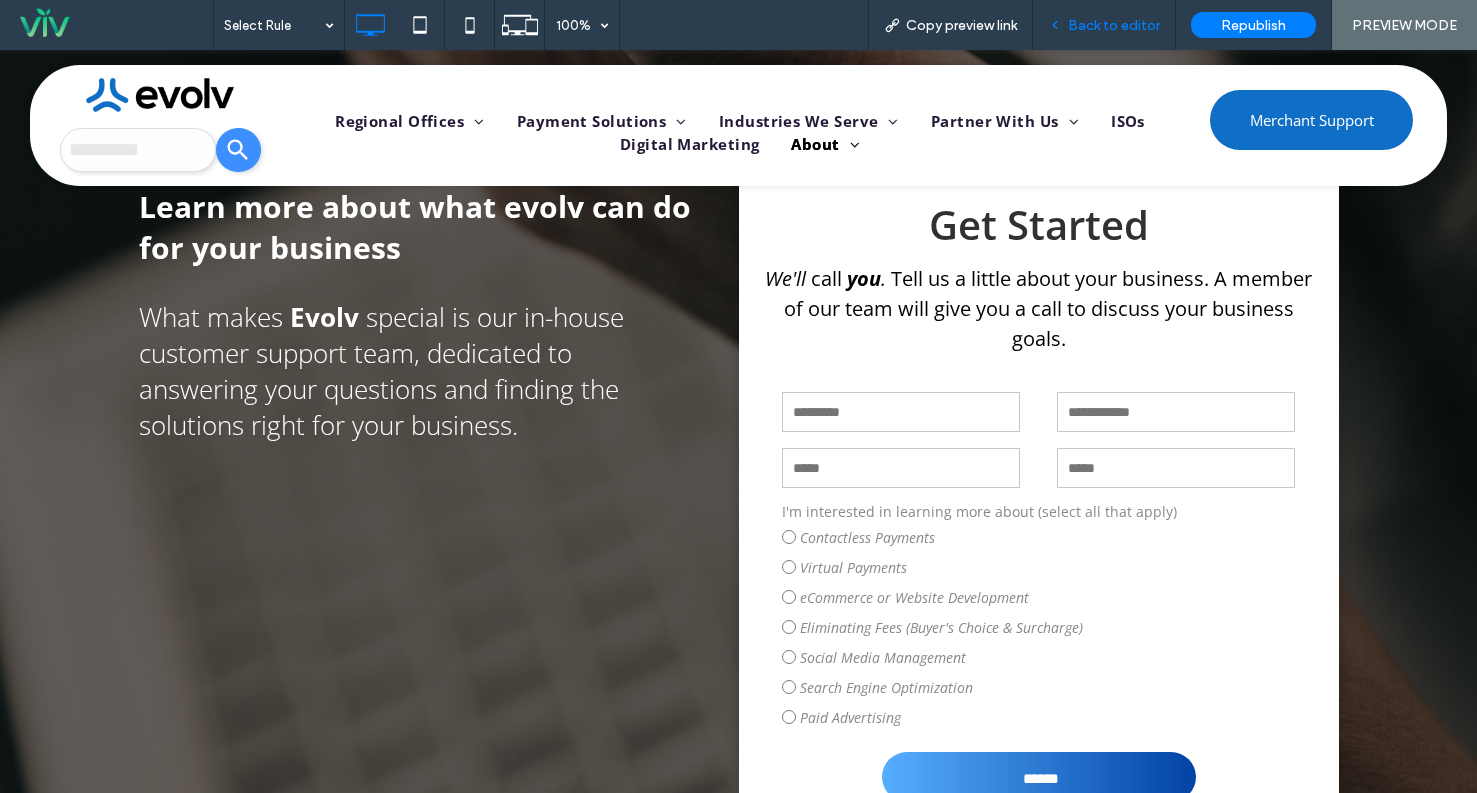 click on "Back to editor" at bounding box center (1114, 25) 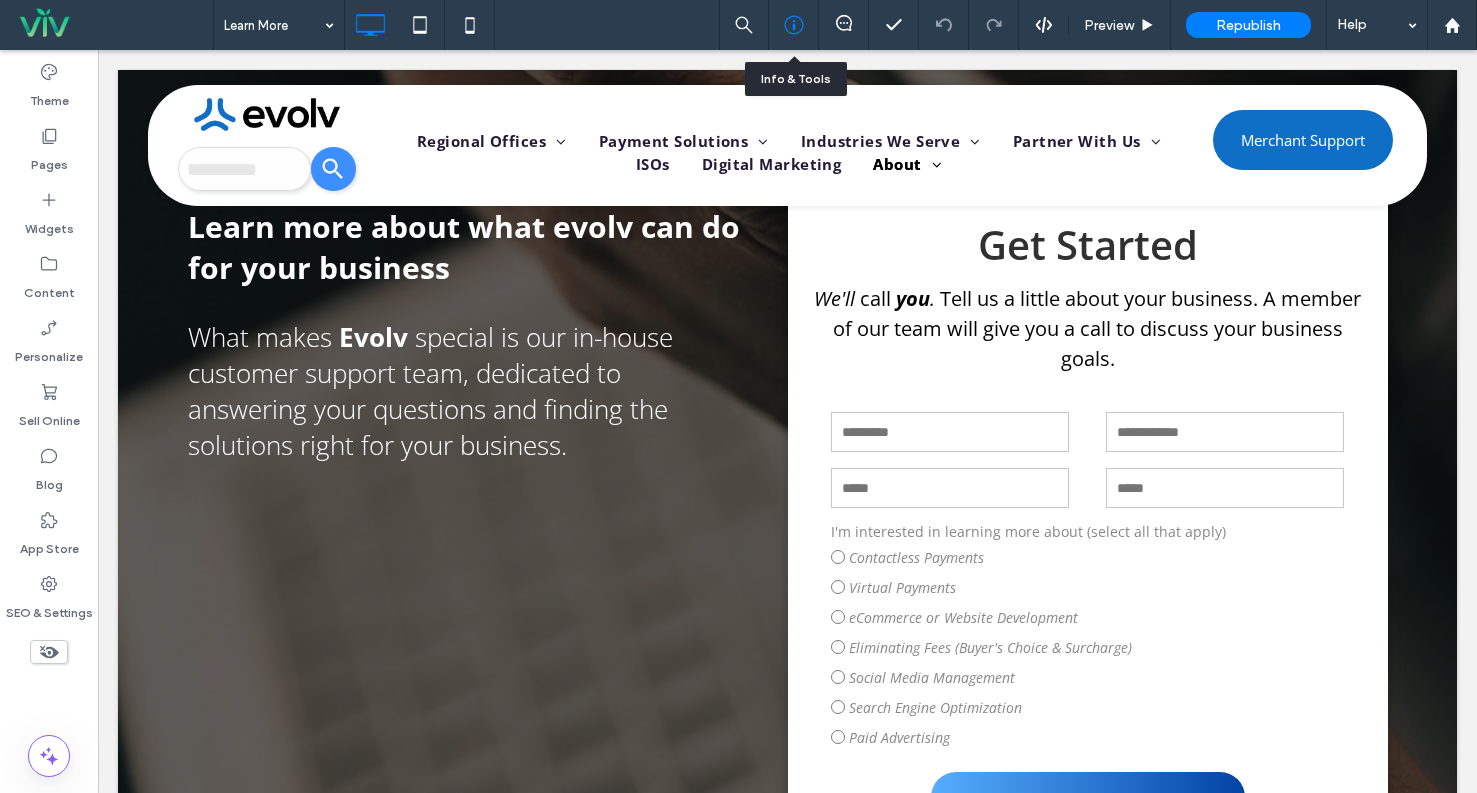 click 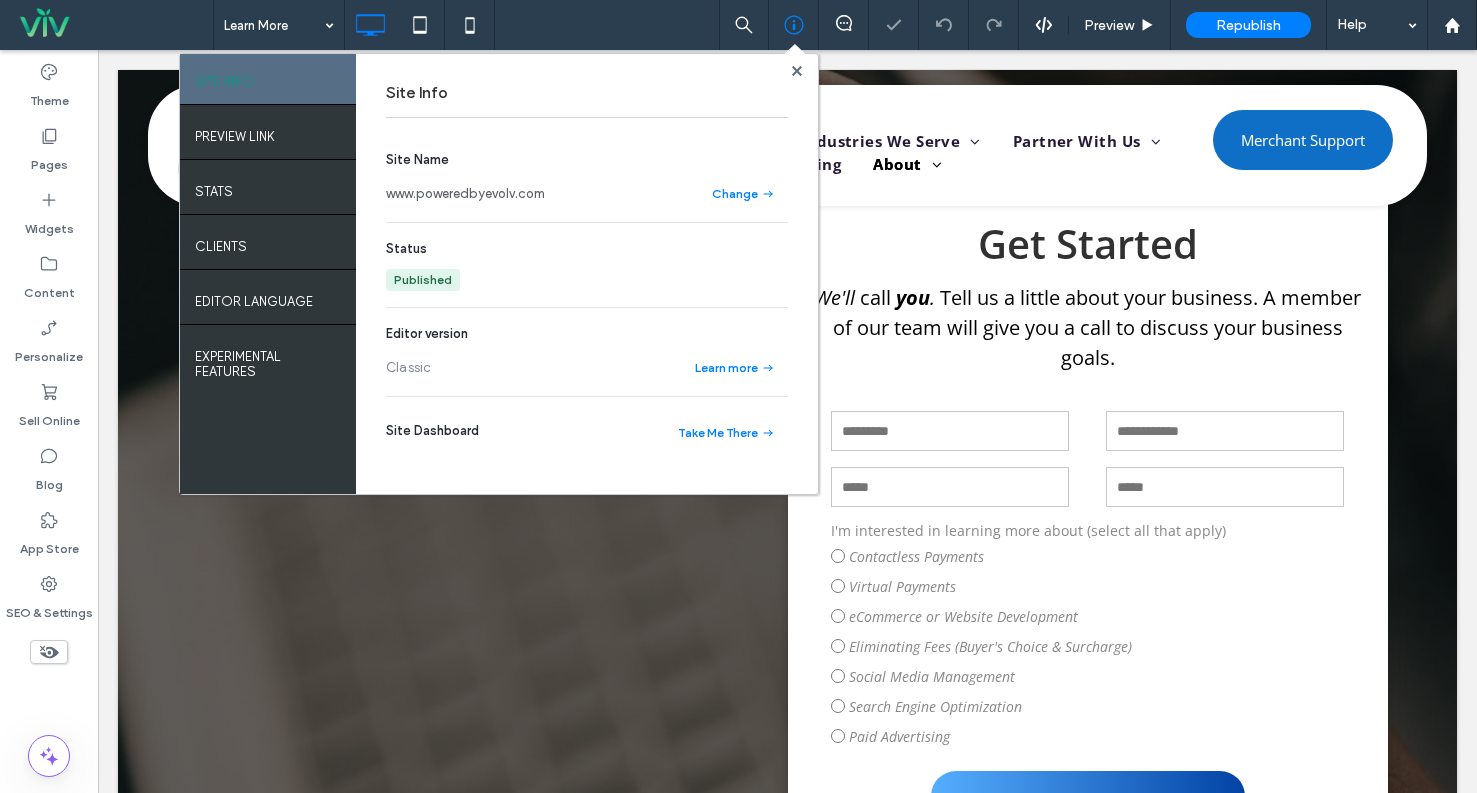 scroll, scrollTop: 199, scrollLeft: 0, axis: vertical 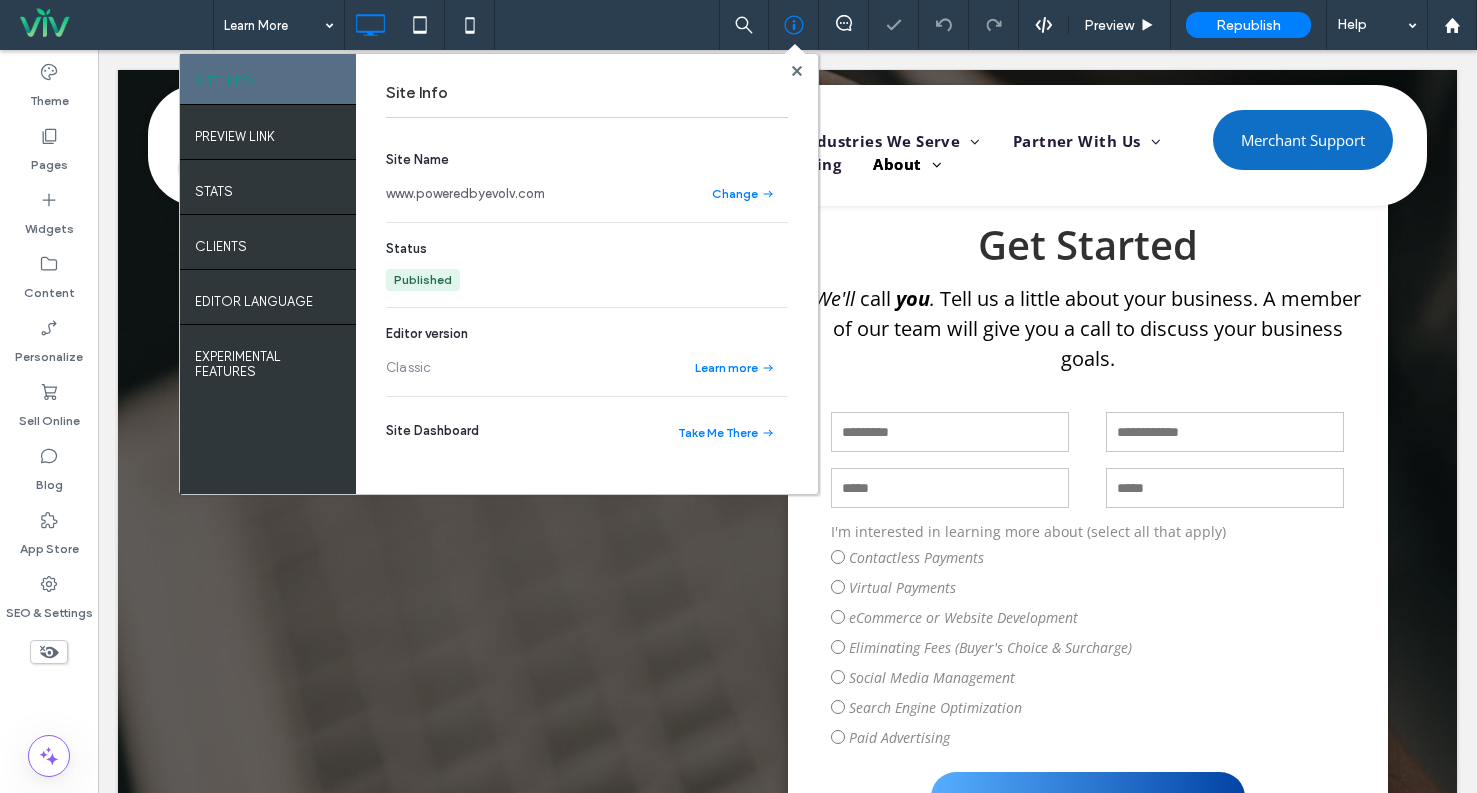 click on "www.poweredbyevolv.com" at bounding box center [465, 194] 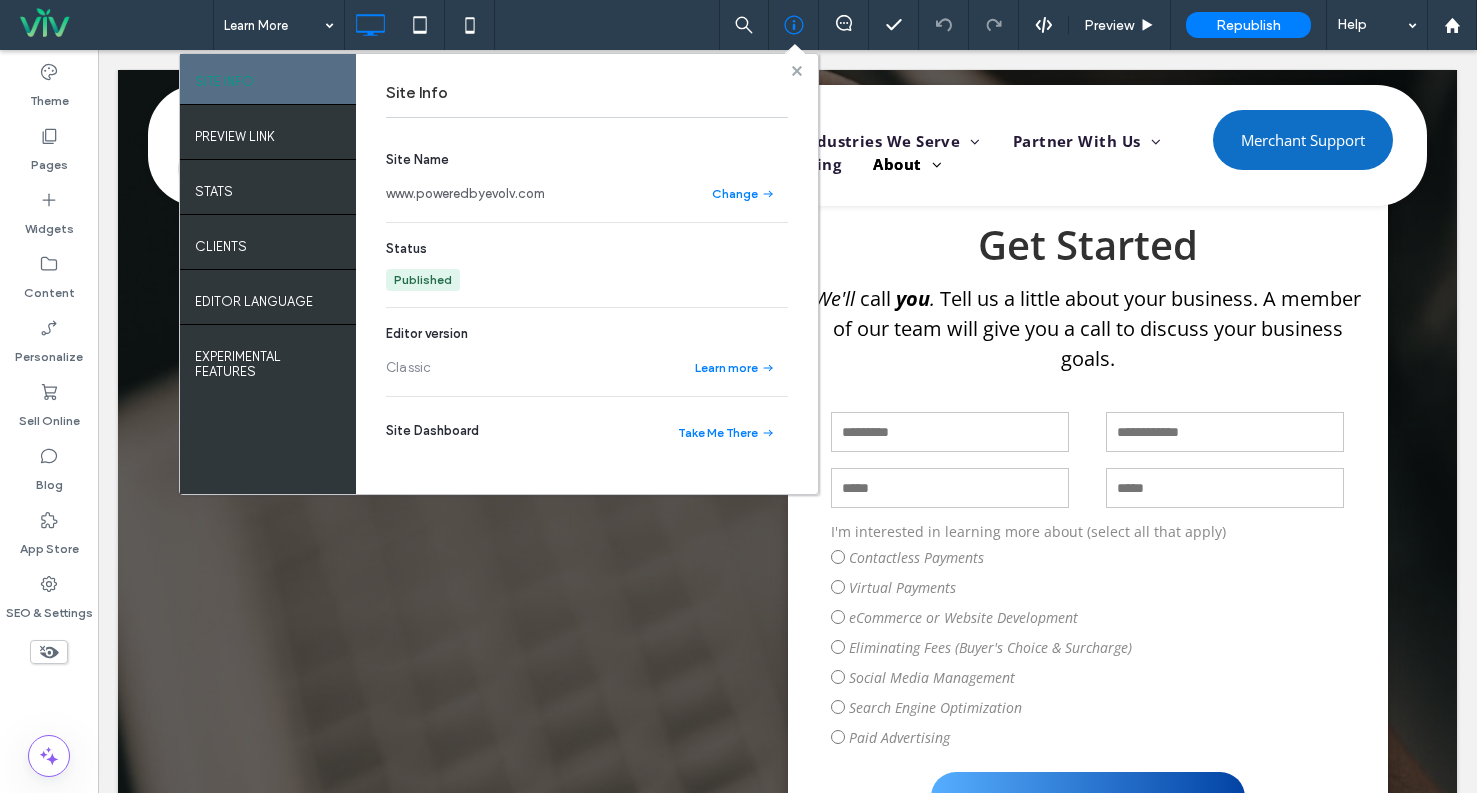 click 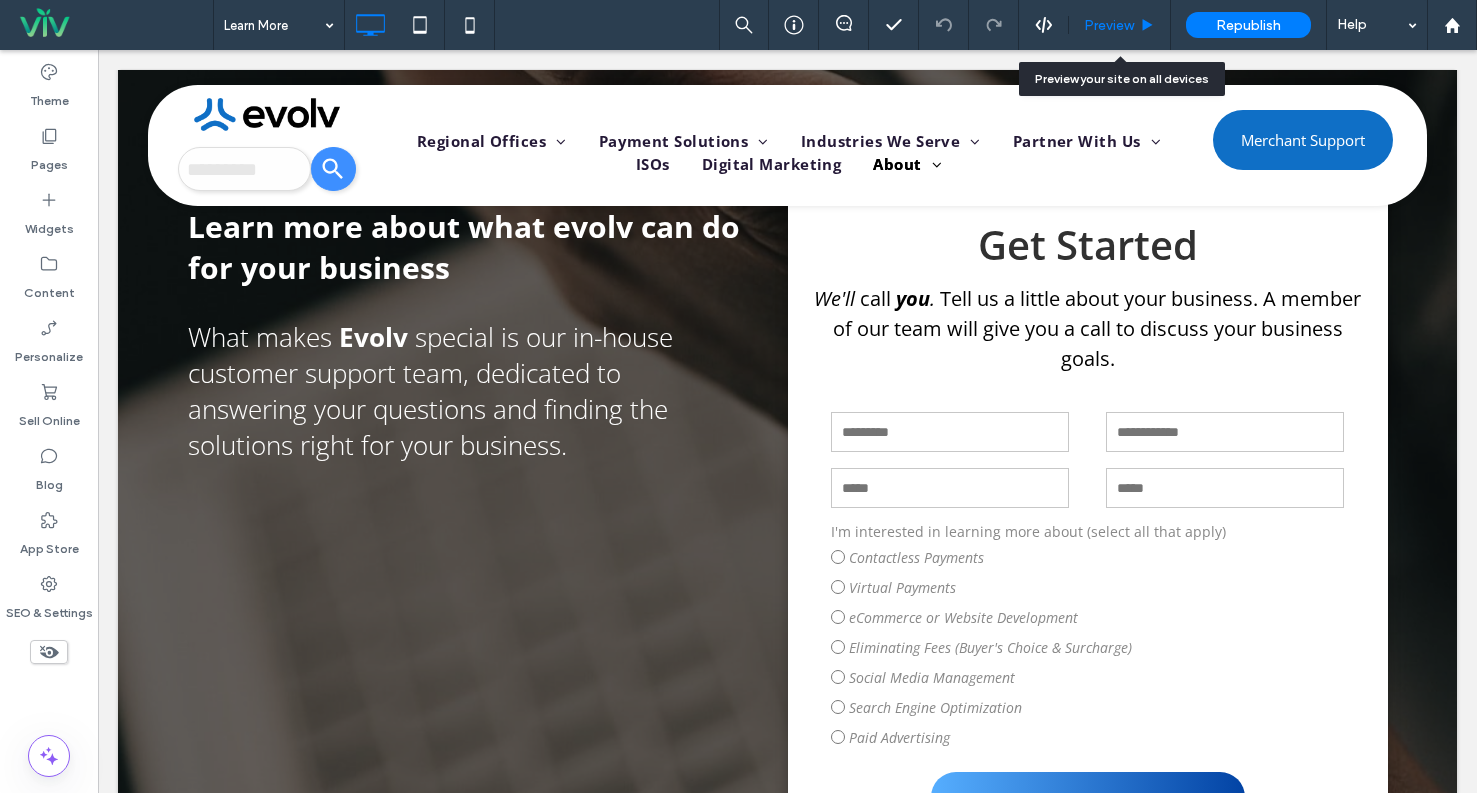 click on "Preview" at bounding box center (1120, 25) 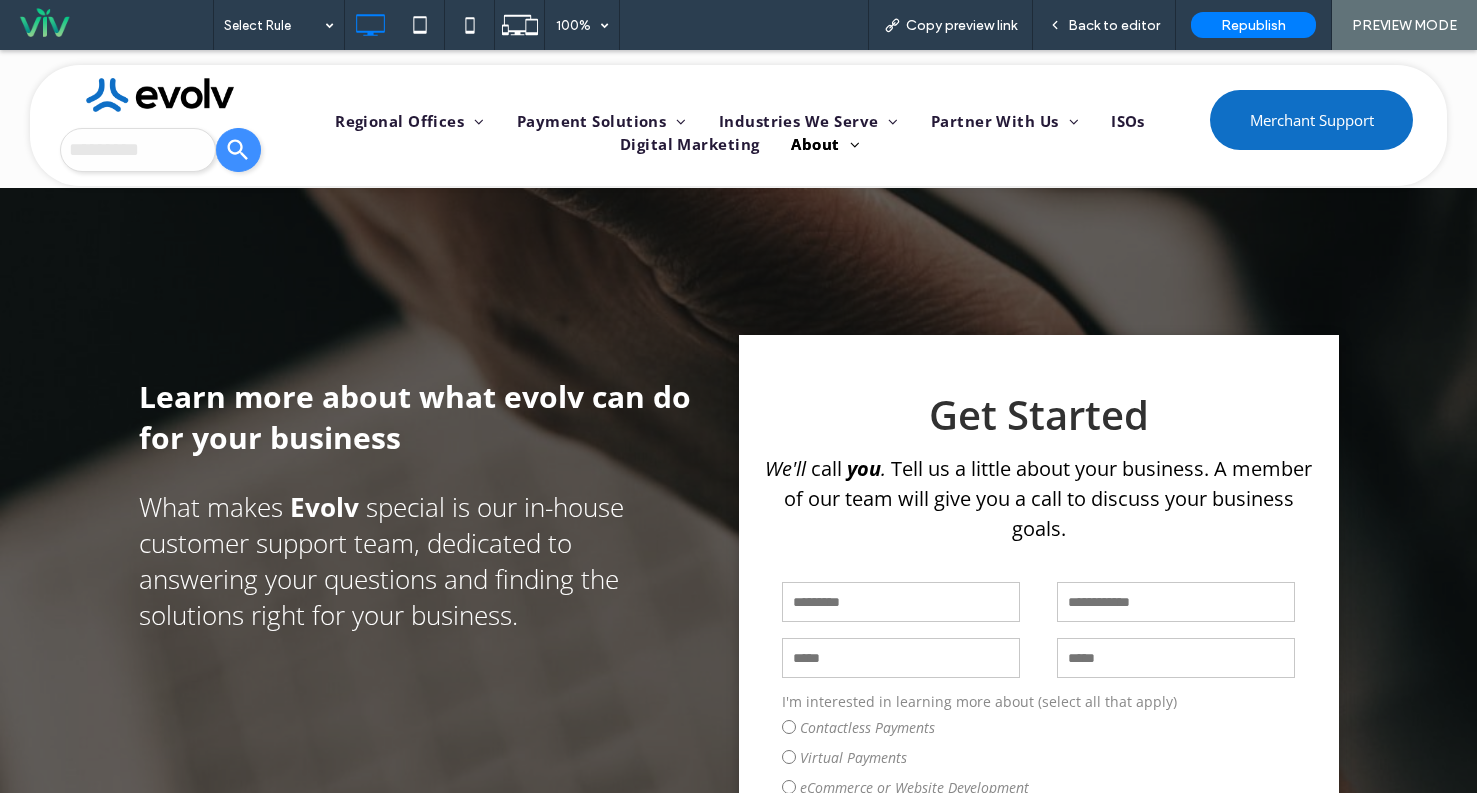 scroll, scrollTop: 0, scrollLeft: 0, axis: both 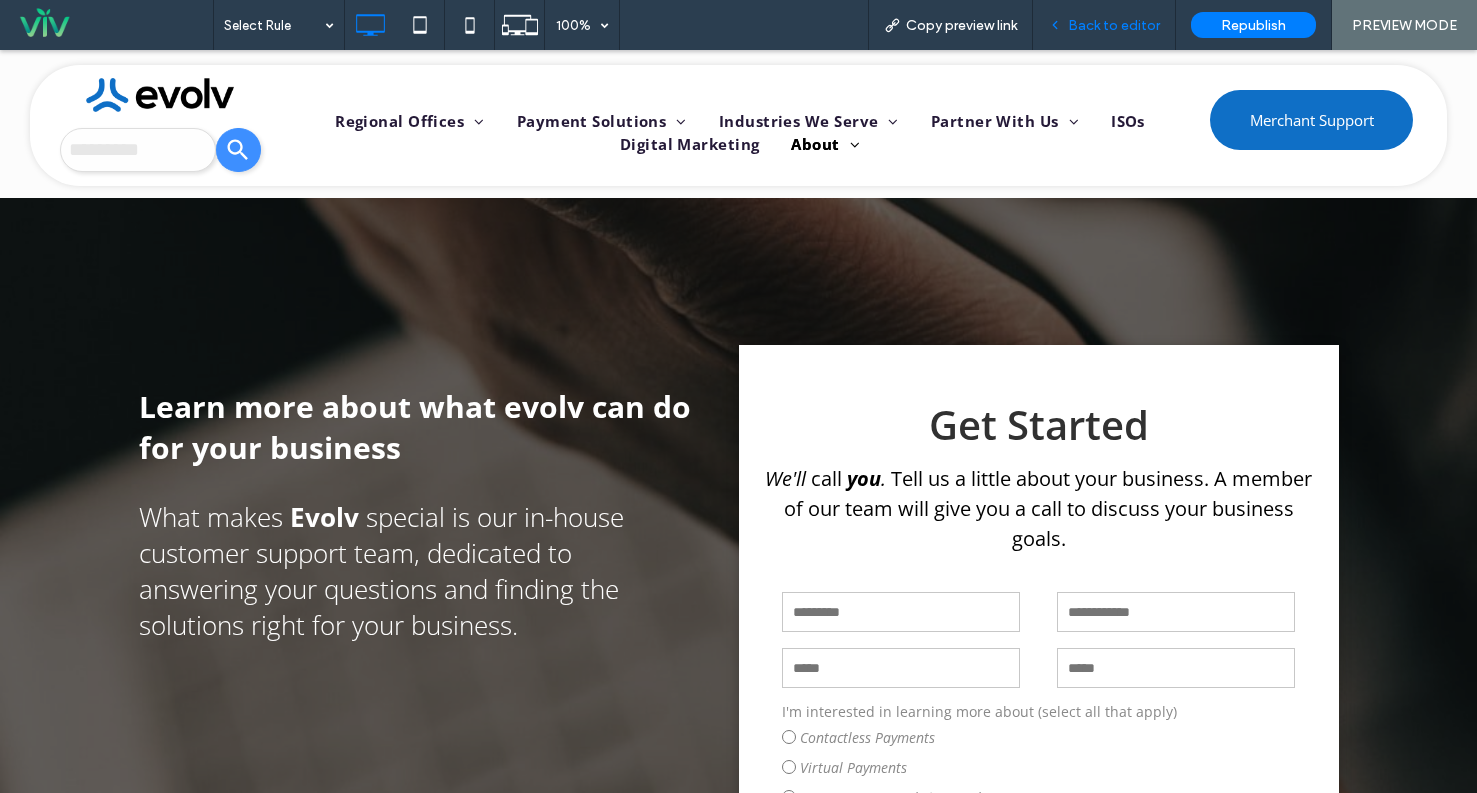 click on "Back to editor" at bounding box center [1114, 25] 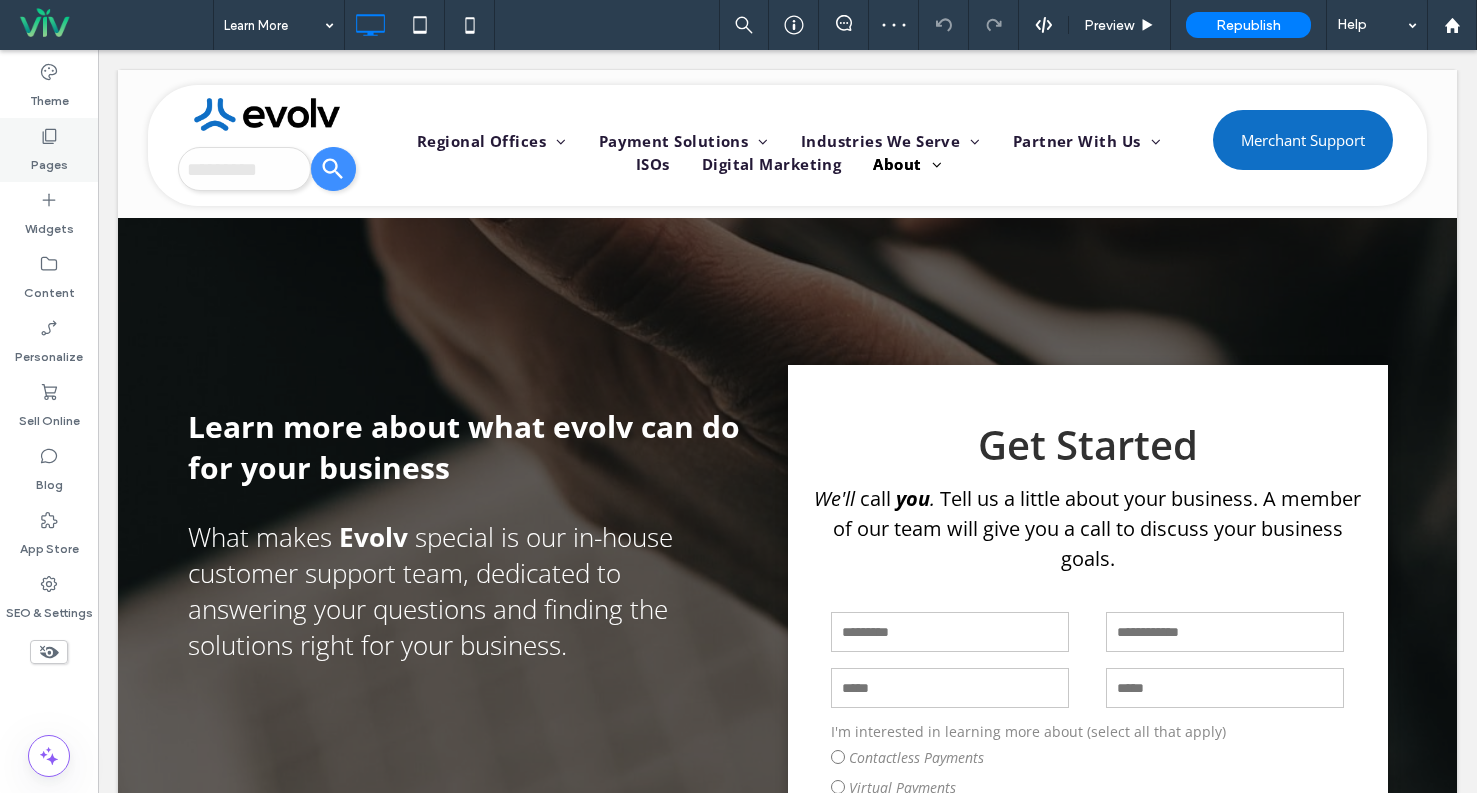 click on "Pages" at bounding box center (49, 150) 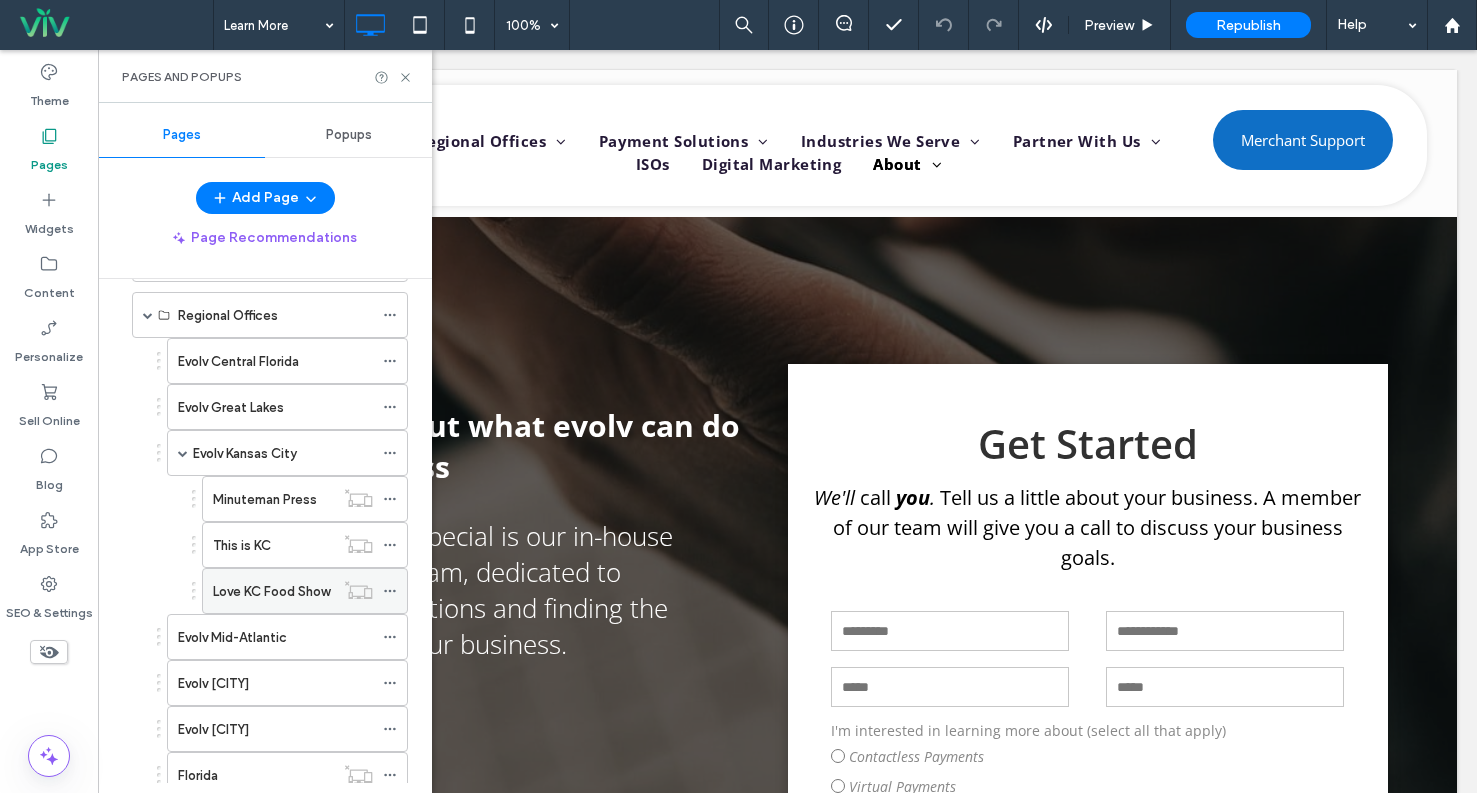 scroll, scrollTop: 0, scrollLeft: 0, axis: both 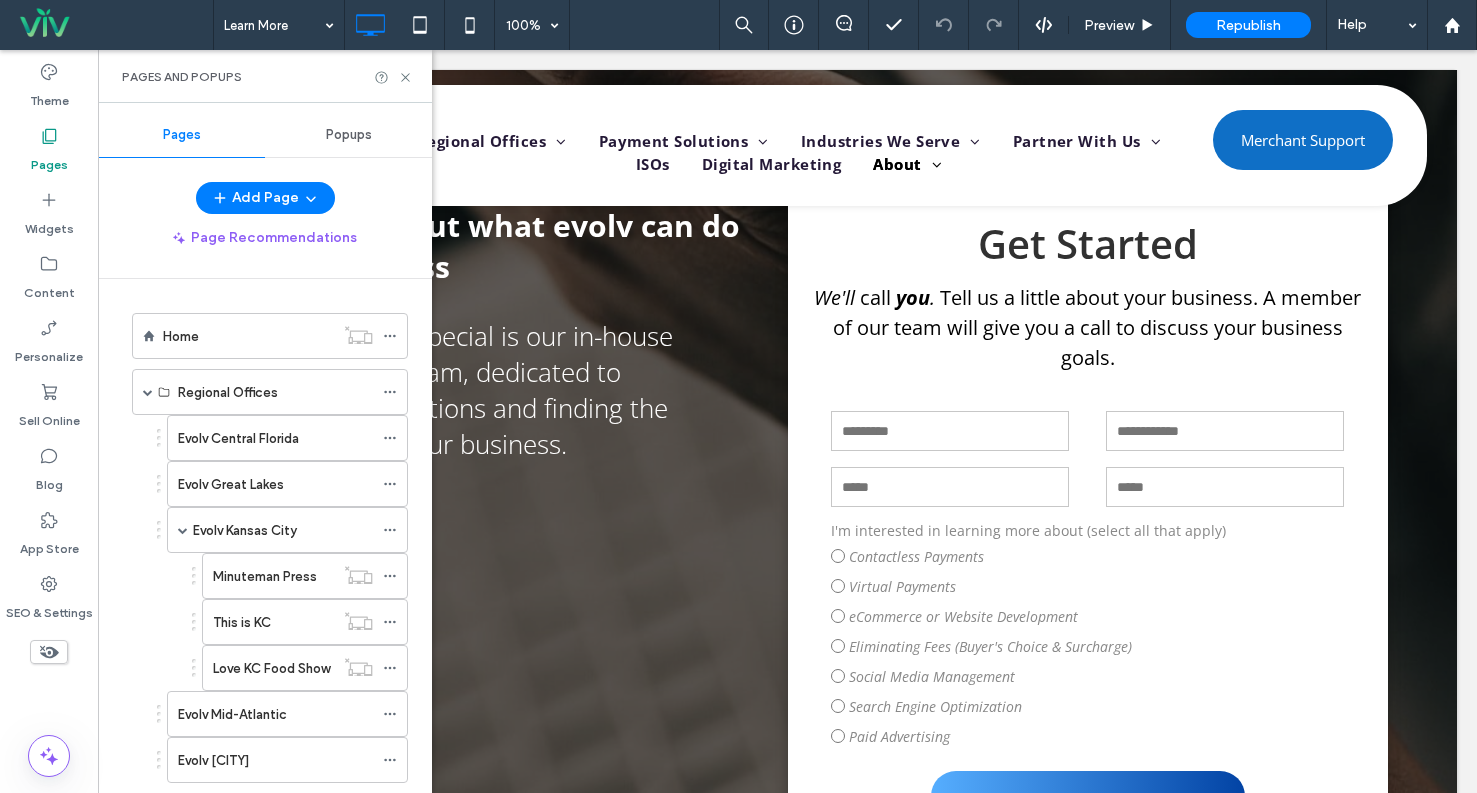 click on "Evolv Central Florida Evolv Great Lakes Evolv Kansas City Minuteman Press This is KC Love KC Food Show Evolv Mid-Atlantic Evolv Nashville Evolv St. Louis Florida Tennessee Orion Payment Systems Orion Merchant Sign Up Orion Agent Sign Up" at bounding box center [275, 737] 